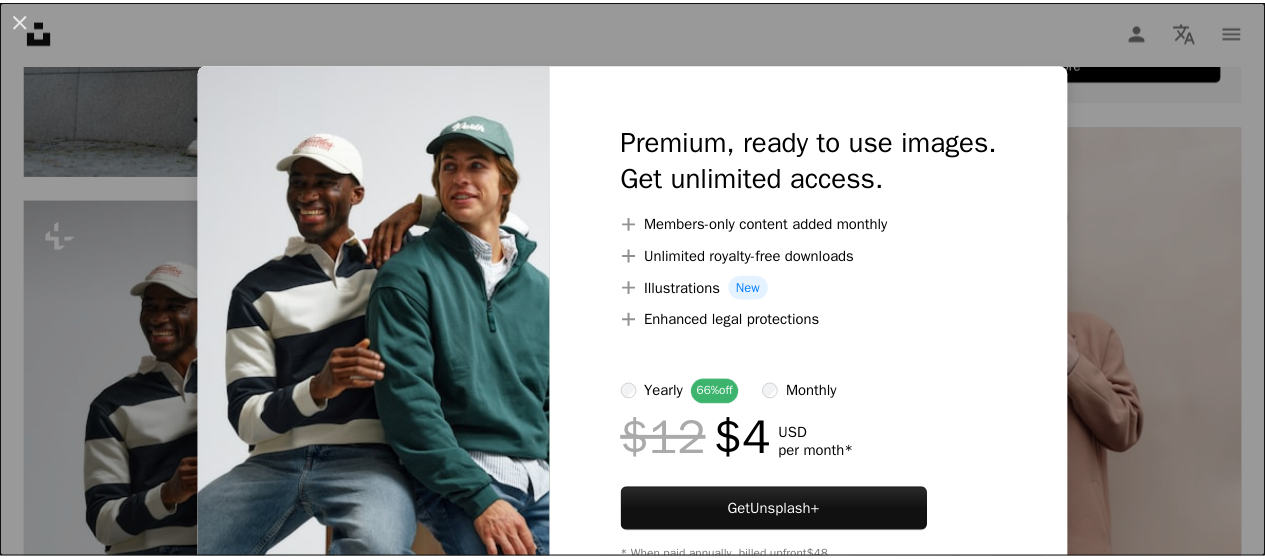 scroll, scrollTop: 967, scrollLeft: 0, axis: vertical 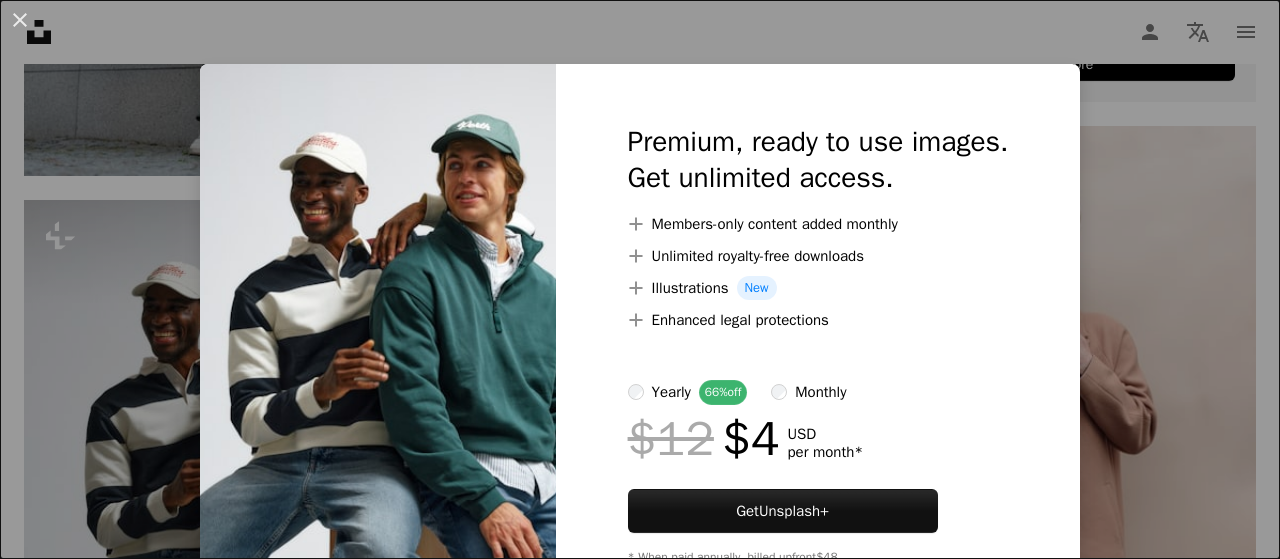 click on "An X shape Premium, ready to use images. Get unlimited access. A plus sign Members-only content added monthly A plus sign Unlimited royalty-free downloads A plus sign Illustrations  New A plus sign Enhanced legal protections yearly 66%  off monthly $12   $4 USD per month * Get  Unsplash+ * When paid annually, billed upfront  $48 Taxes where applicable. Renews automatically. Cancel anytime." at bounding box center (640, 279) 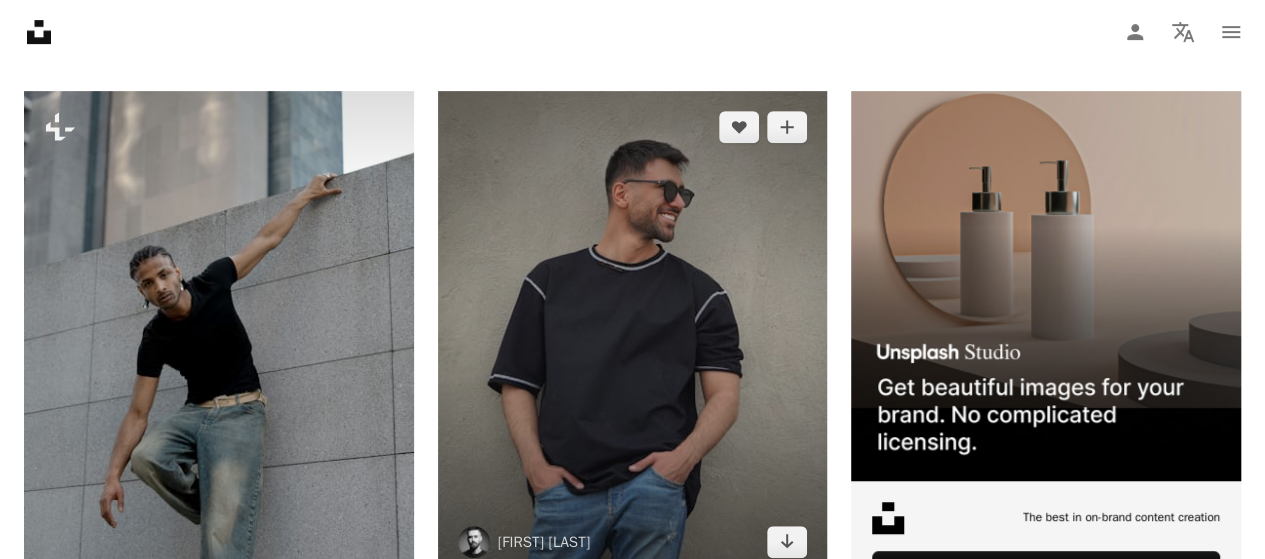 scroll, scrollTop: 461, scrollLeft: 0, axis: vertical 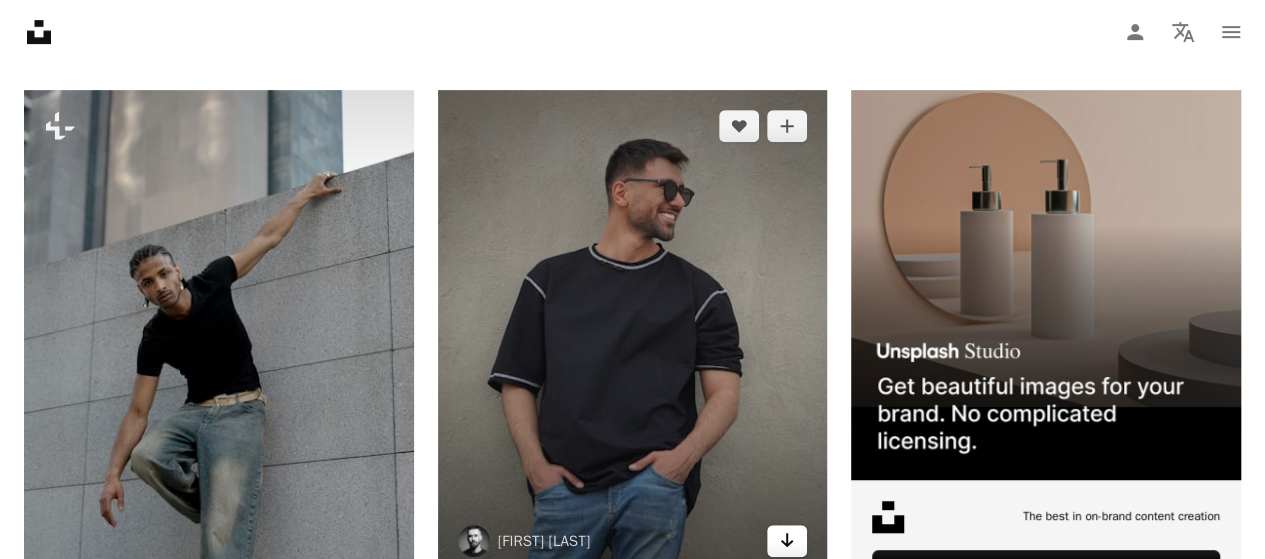 click on "Arrow pointing down" at bounding box center (787, 541) 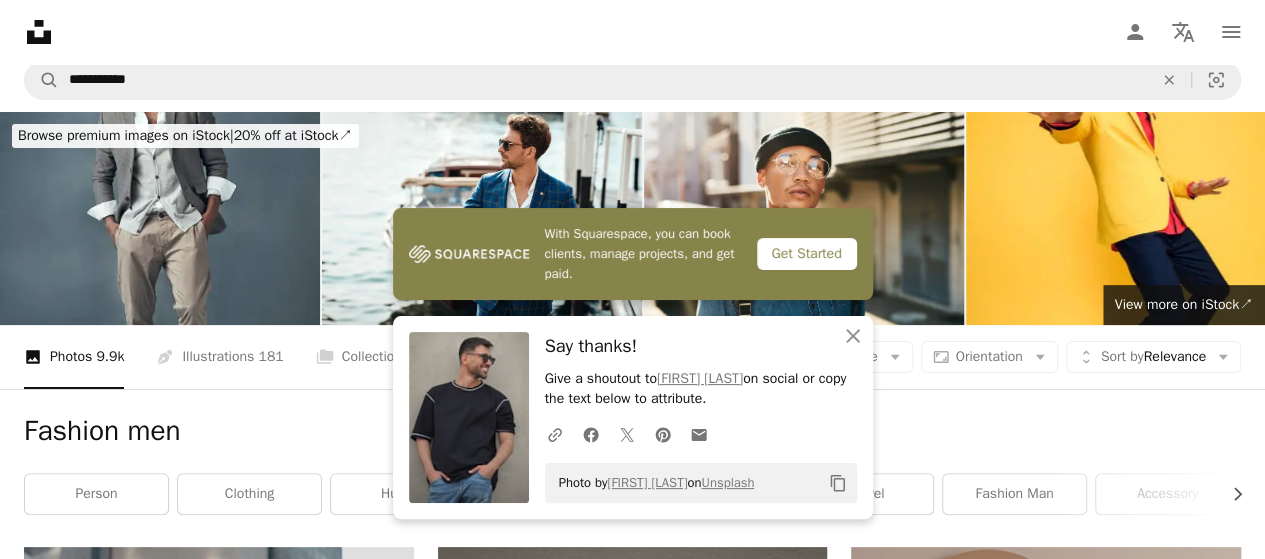 scroll, scrollTop: 0, scrollLeft: 0, axis: both 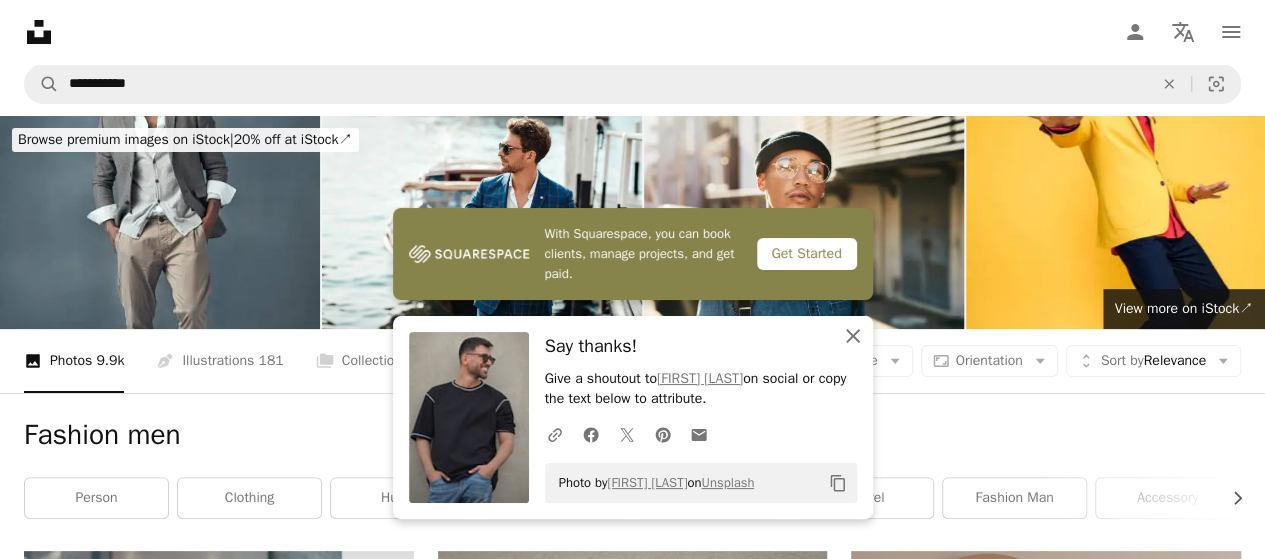click on "An X shape" 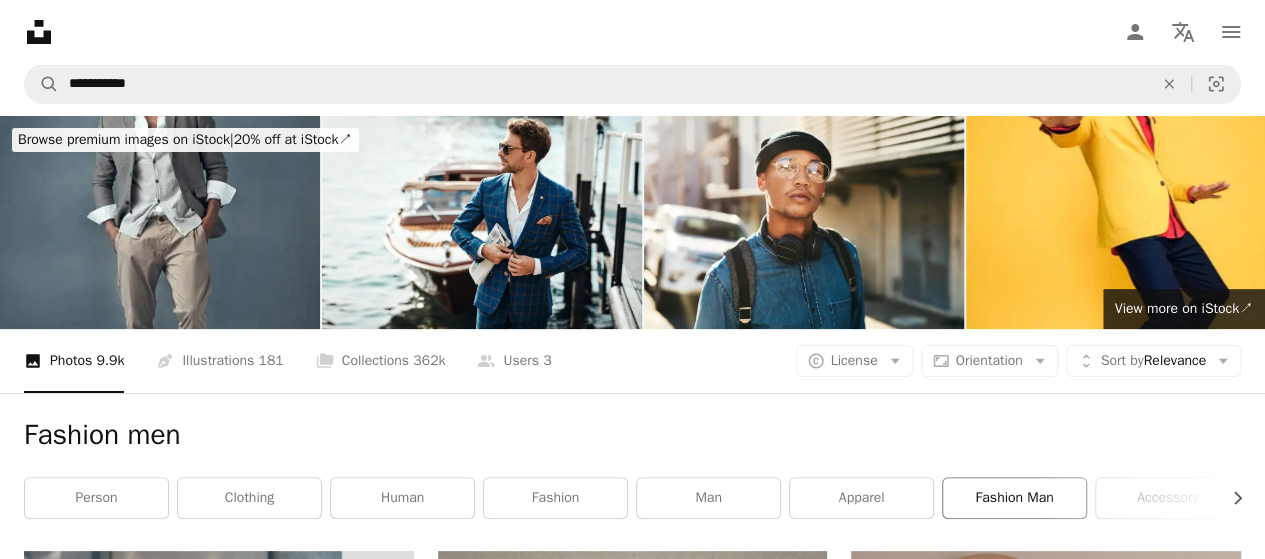 click on "fashion man" at bounding box center [1014, 498] 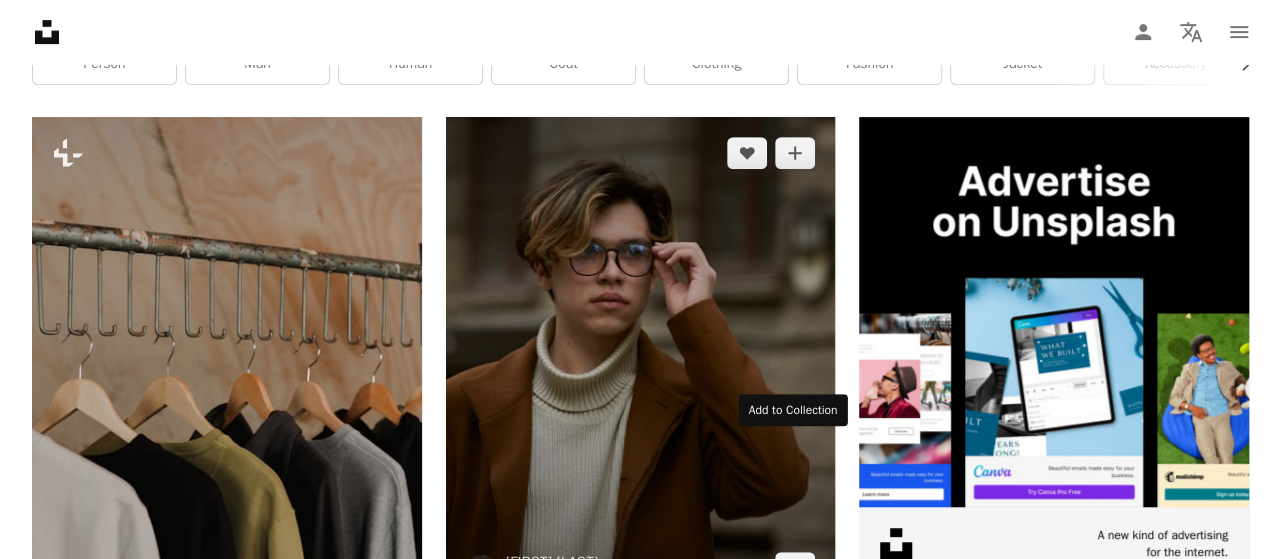 scroll, scrollTop: 662, scrollLeft: 0, axis: vertical 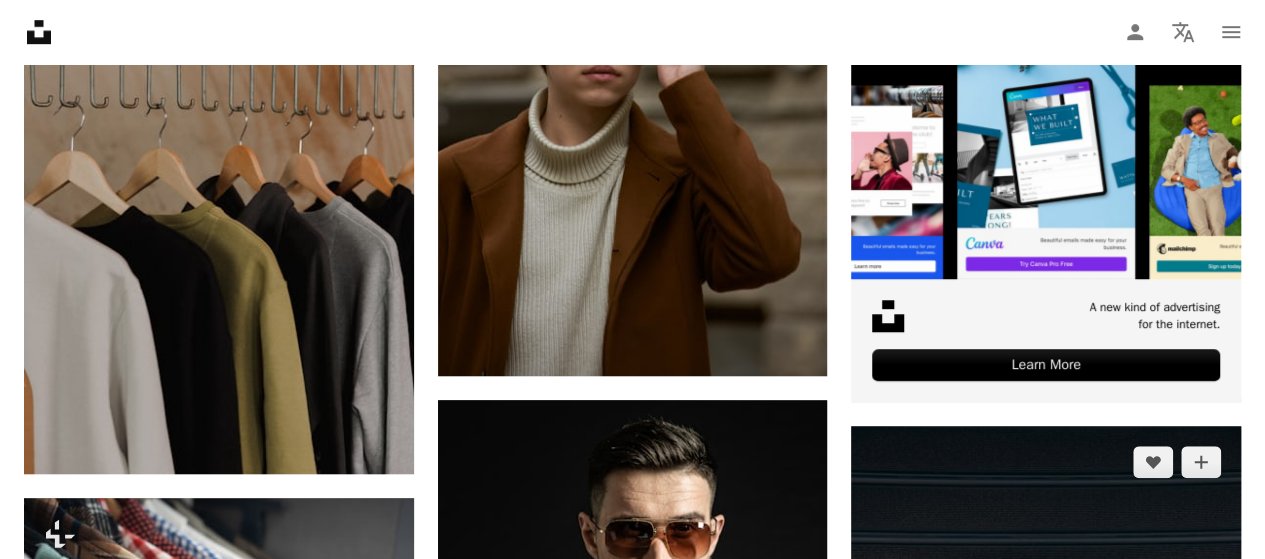 click at bounding box center [1046, 718] 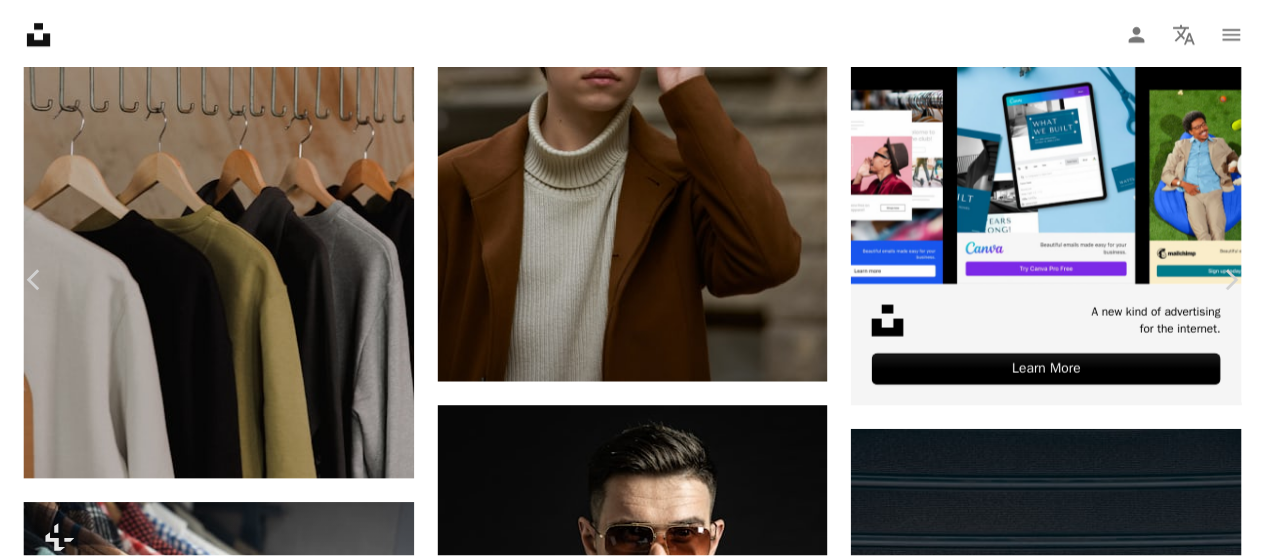 scroll, scrollTop: 250, scrollLeft: 0, axis: vertical 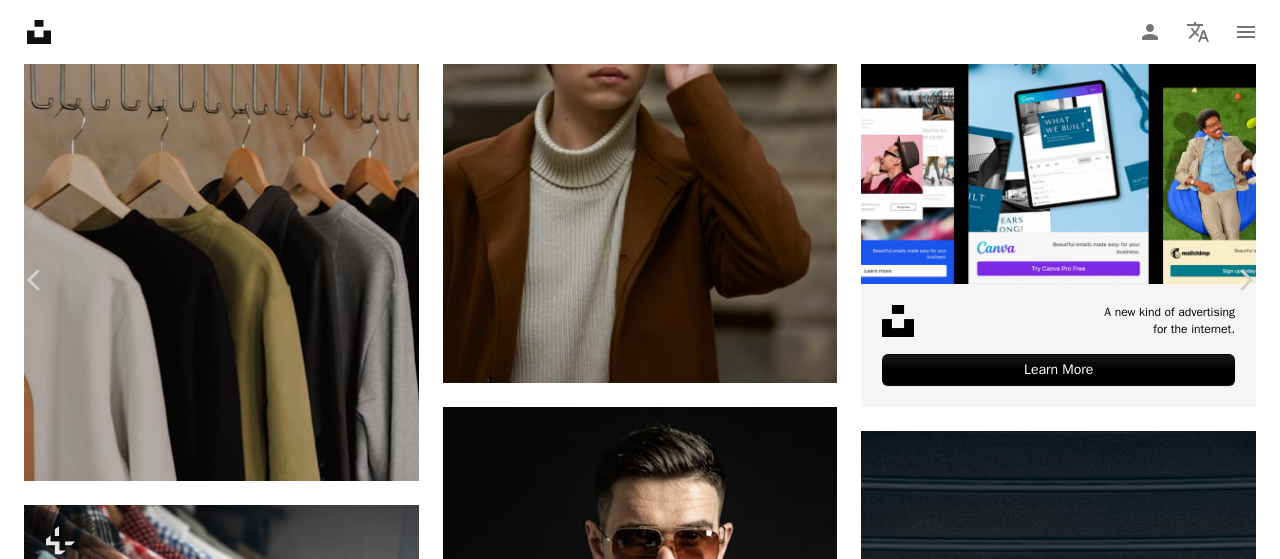 click on "An X shape" at bounding box center (20, 20) 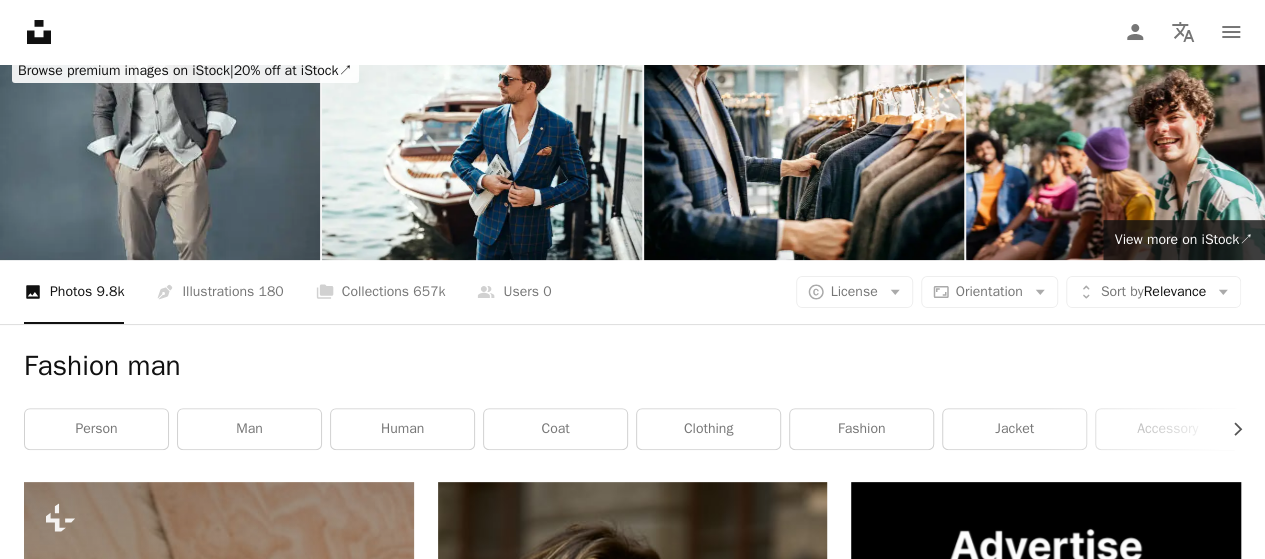 scroll, scrollTop: 0, scrollLeft: 0, axis: both 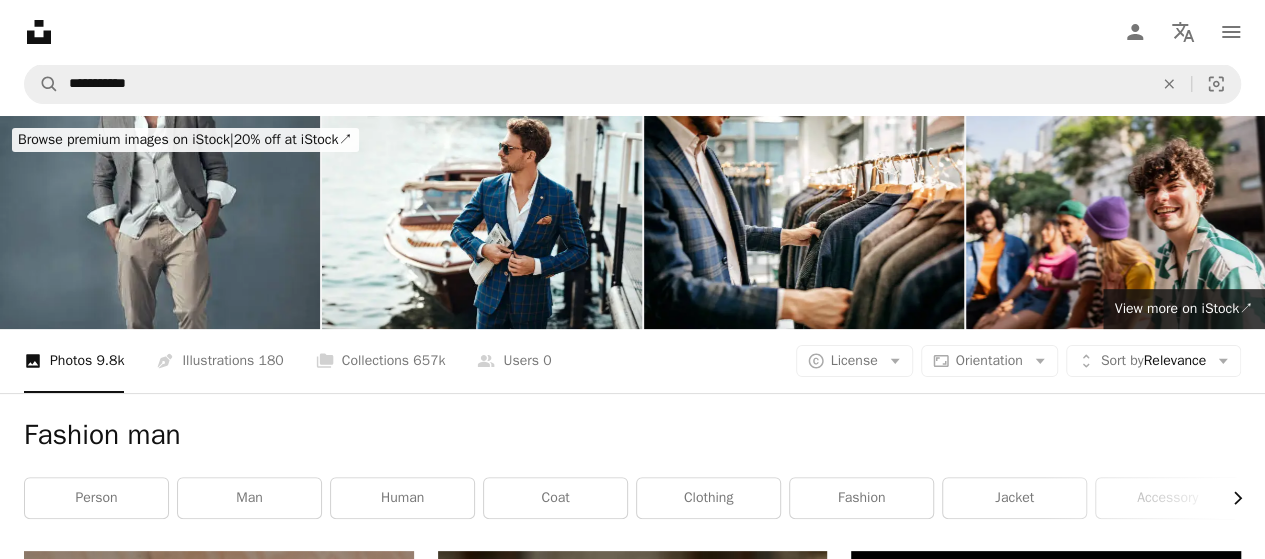 click 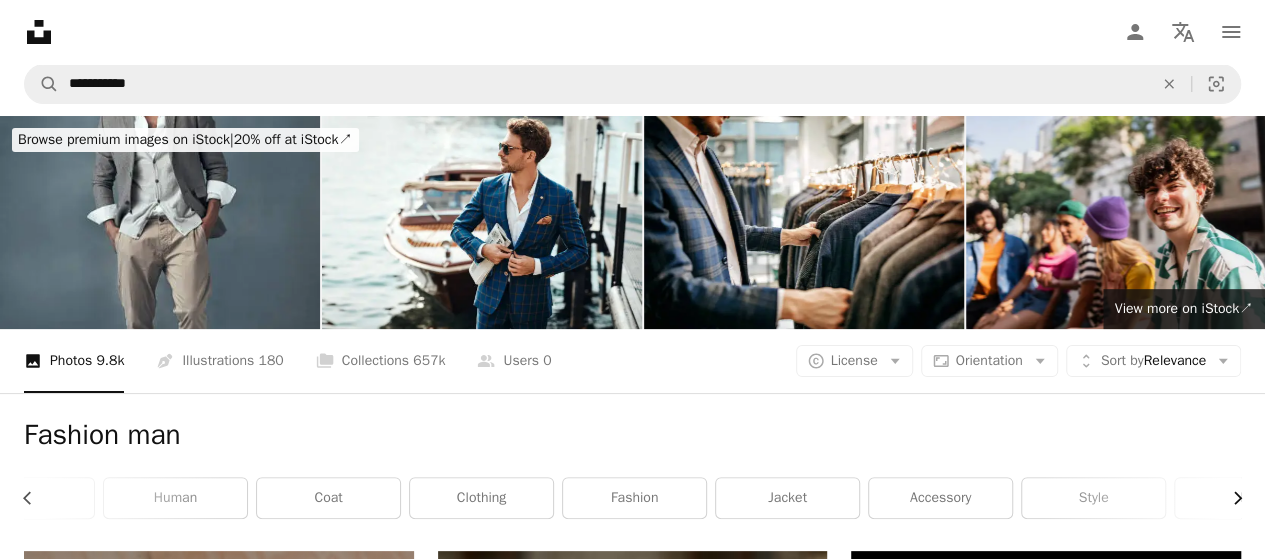 scroll, scrollTop: 0, scrollLeft: 300, axis: horizontal 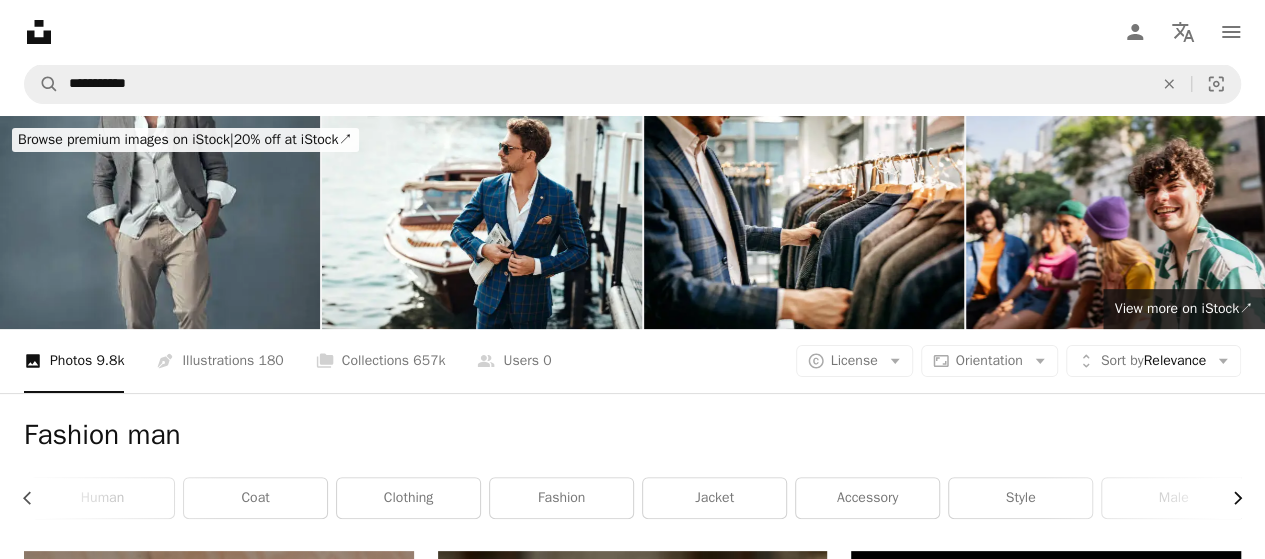 click 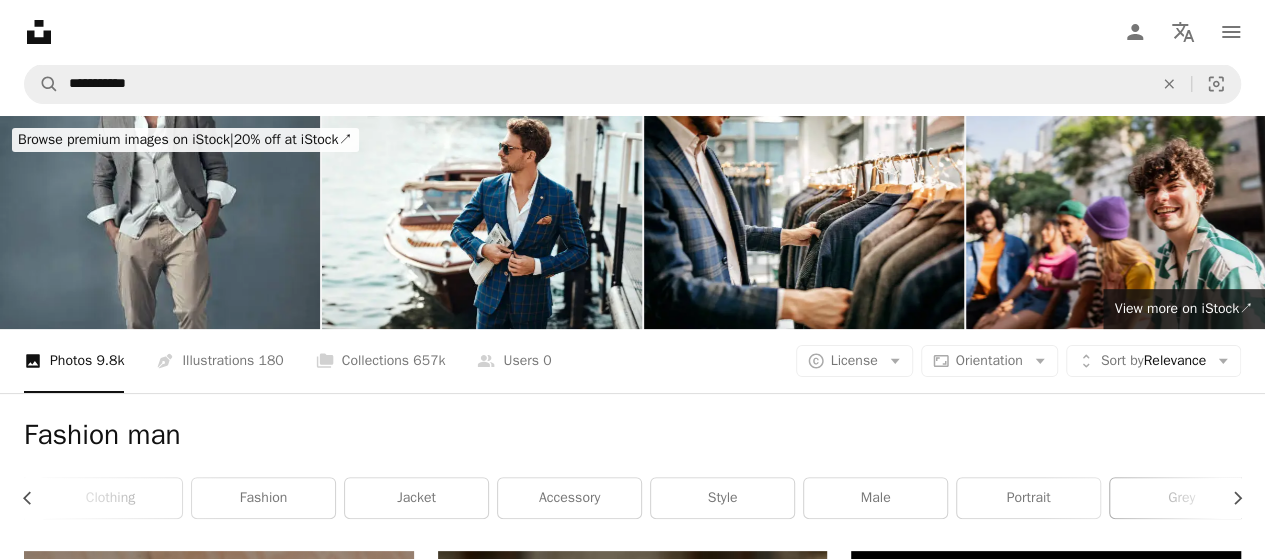 scroll, scrollTop: 0, scrollLeft: 600, axis: horizontal 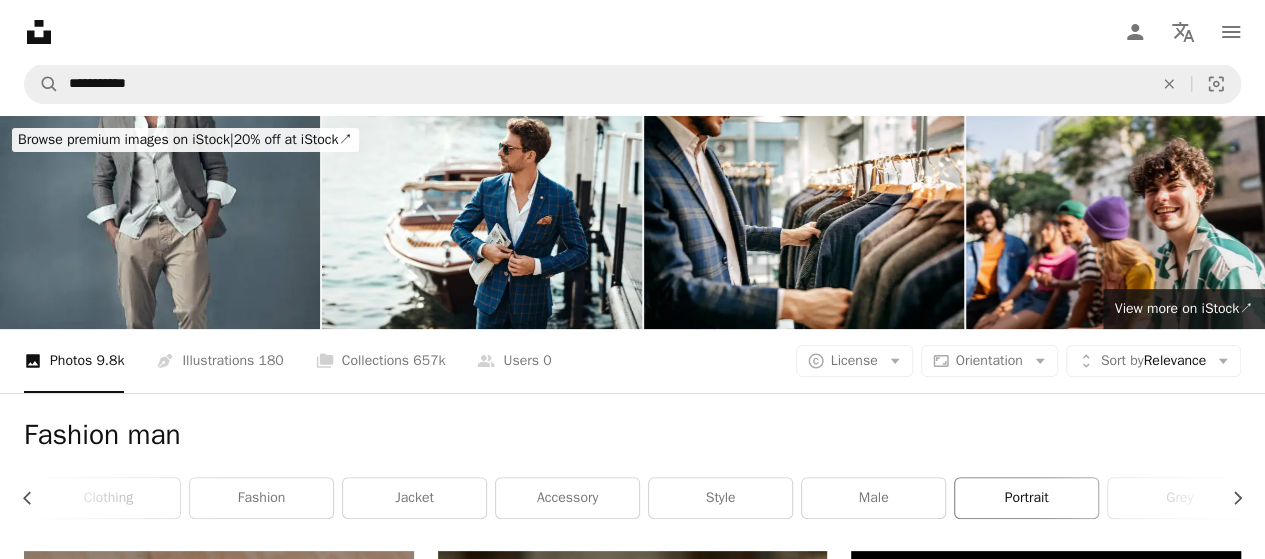 click on "portrait" at bounding box center (1026, 498) 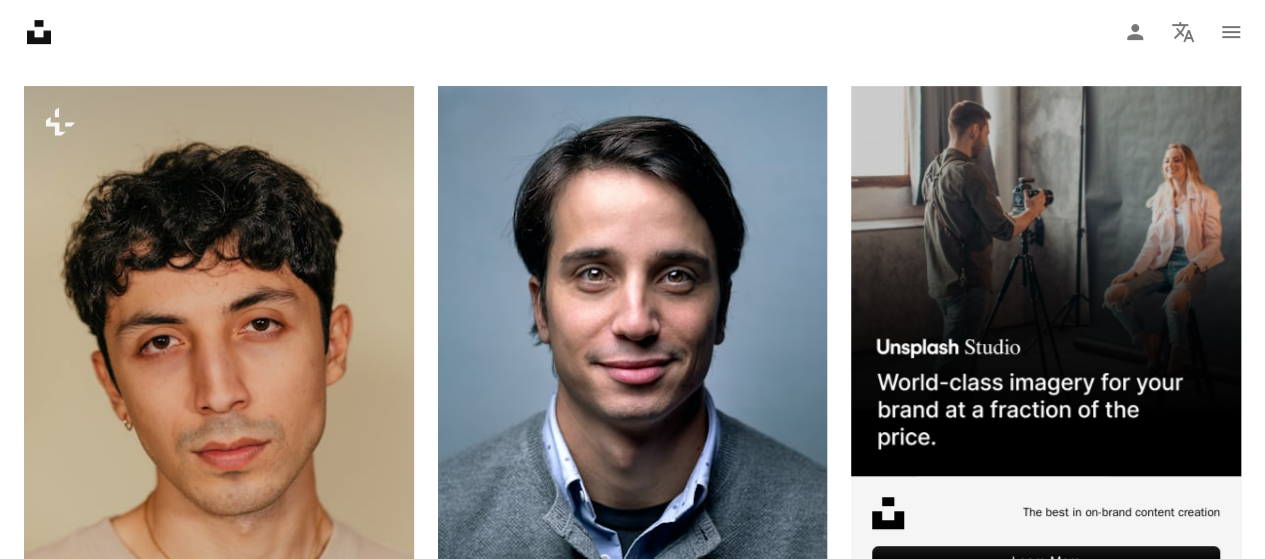 scroll, scrollTop: 0, scrollLeft: 0, axis: both 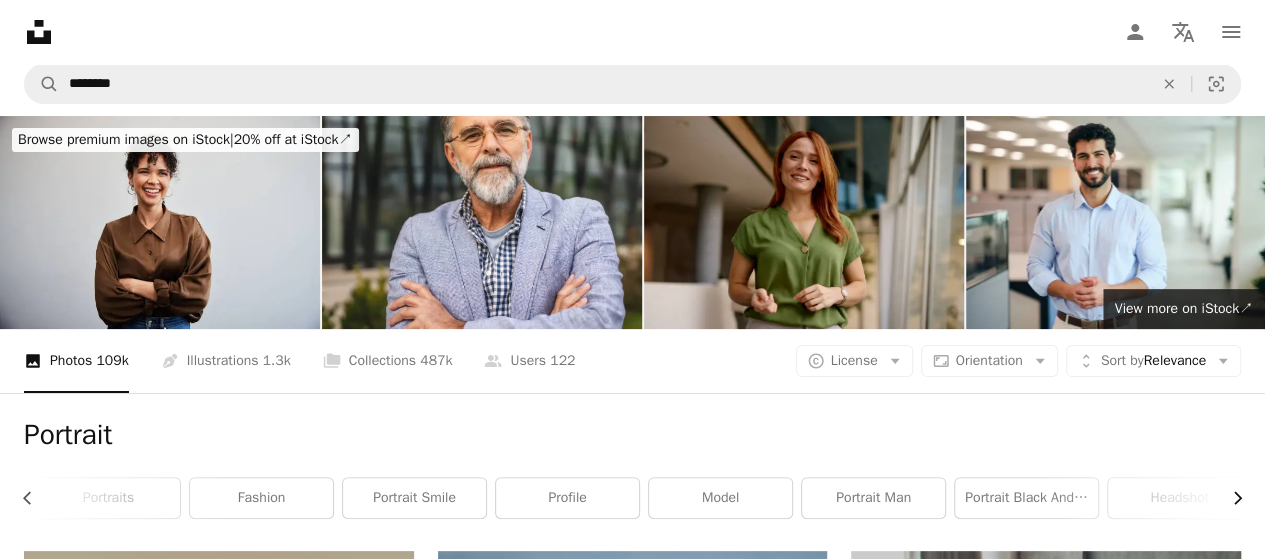 click on "Chevron right" 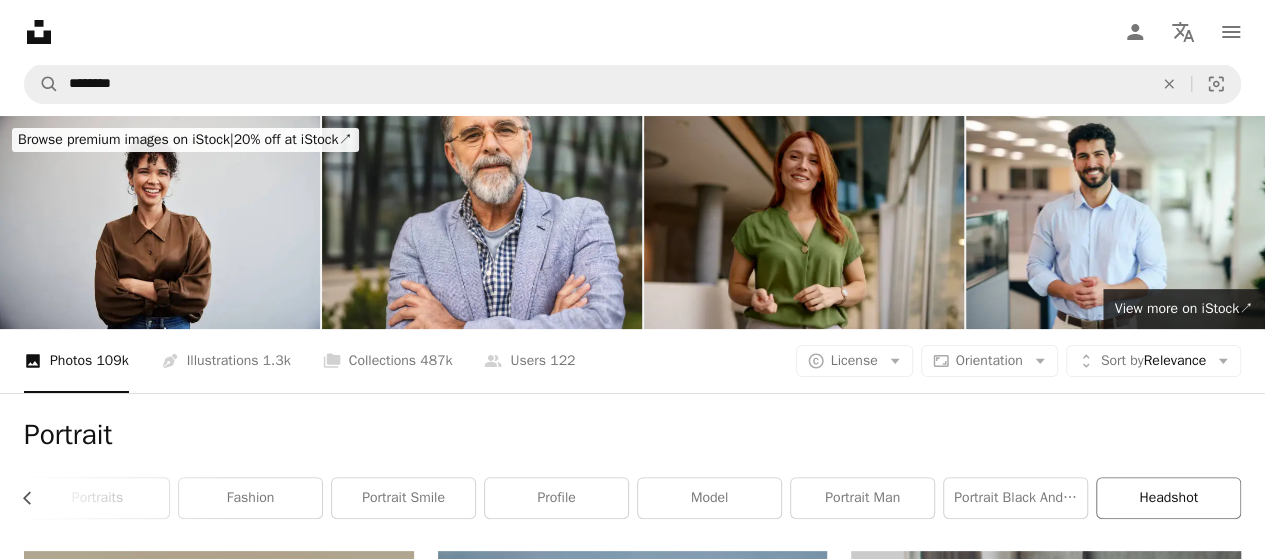 click on "headshot" at bounding box center (1168, 498) 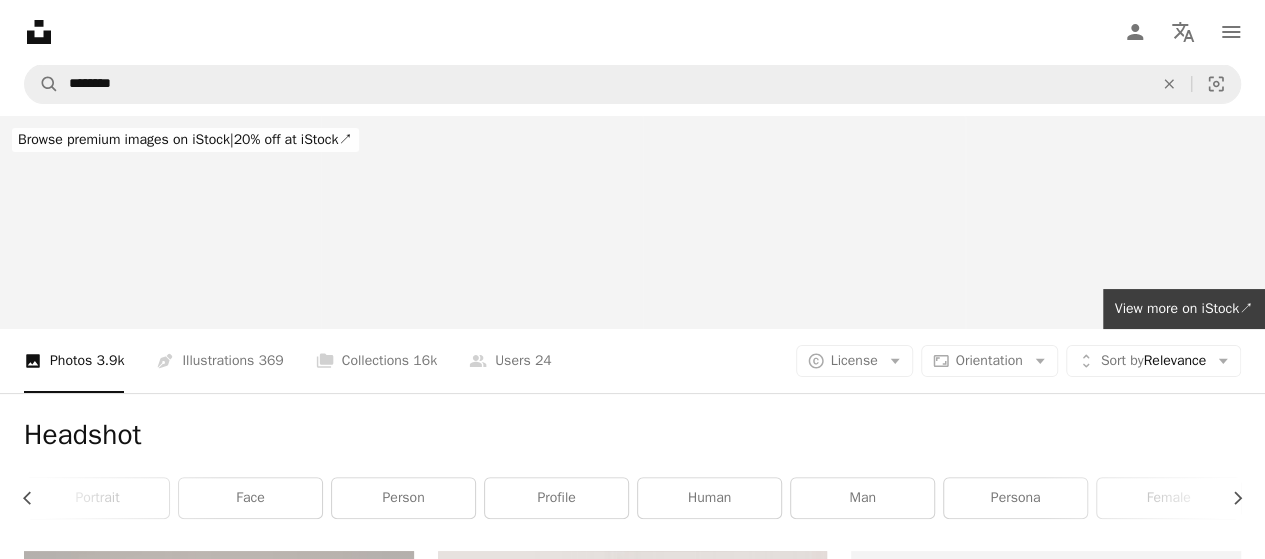 scroll, scrollTop: 0, scrollLeft: 152, axis: horizontal 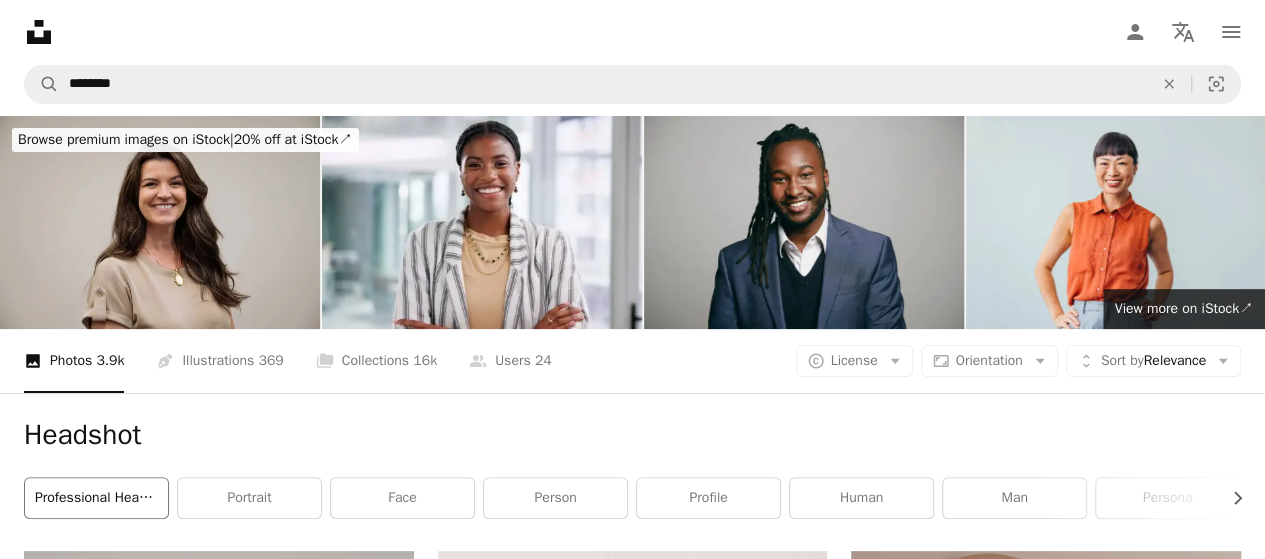 click on "professional headshot" at bounding box center (96, 498) 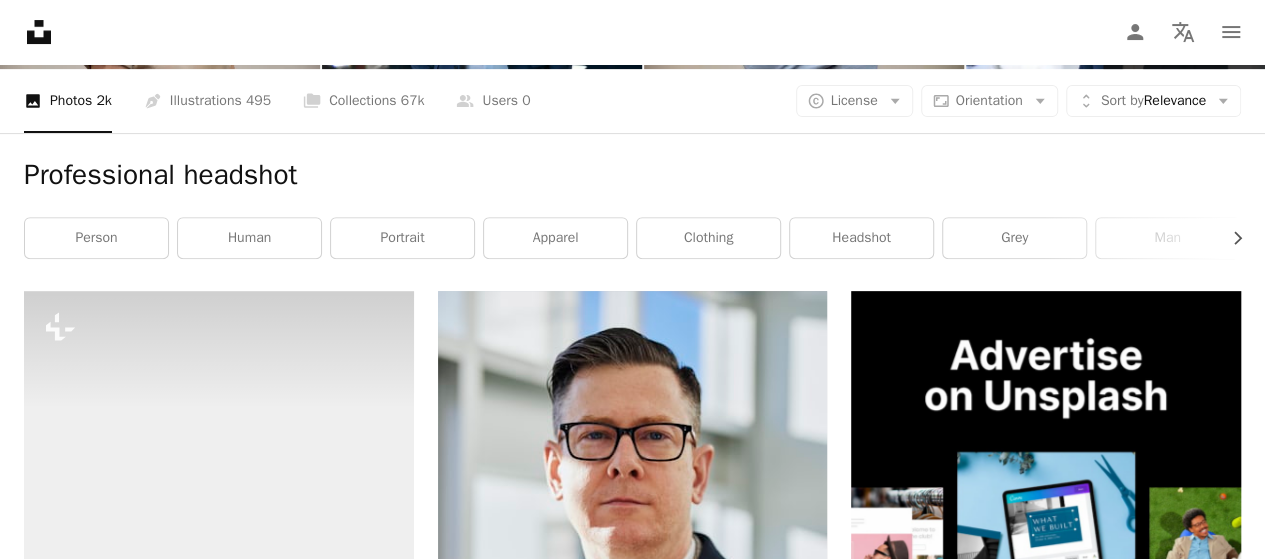 scroll, scrollTop: 0, scrollLeft: 0, axis: both 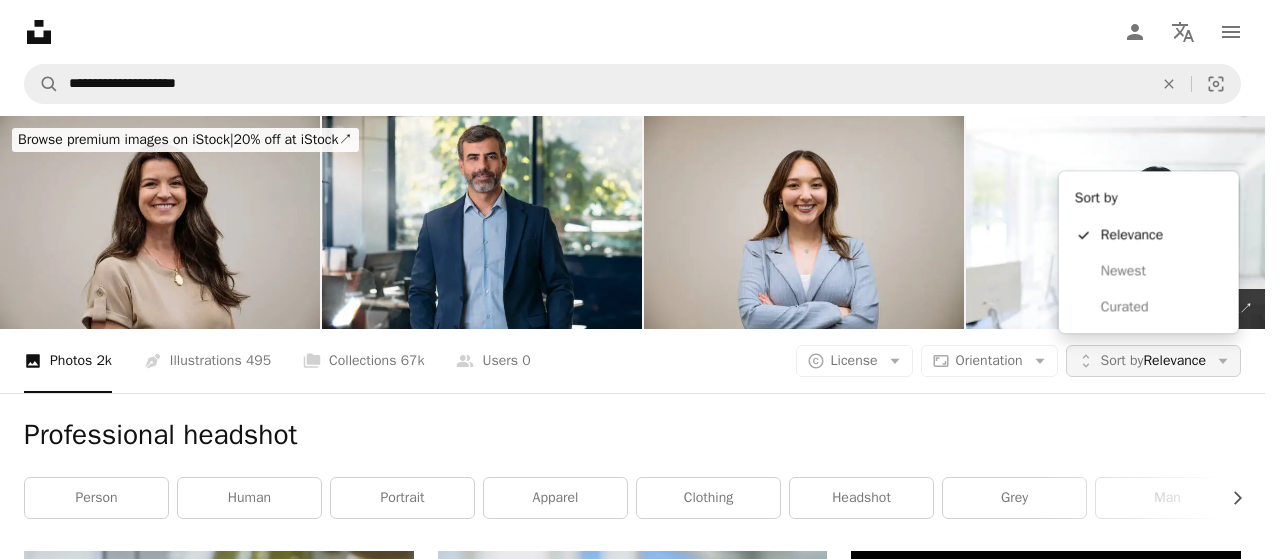 click on "Sort by  Relevance" at bounding box center [1153, 361] 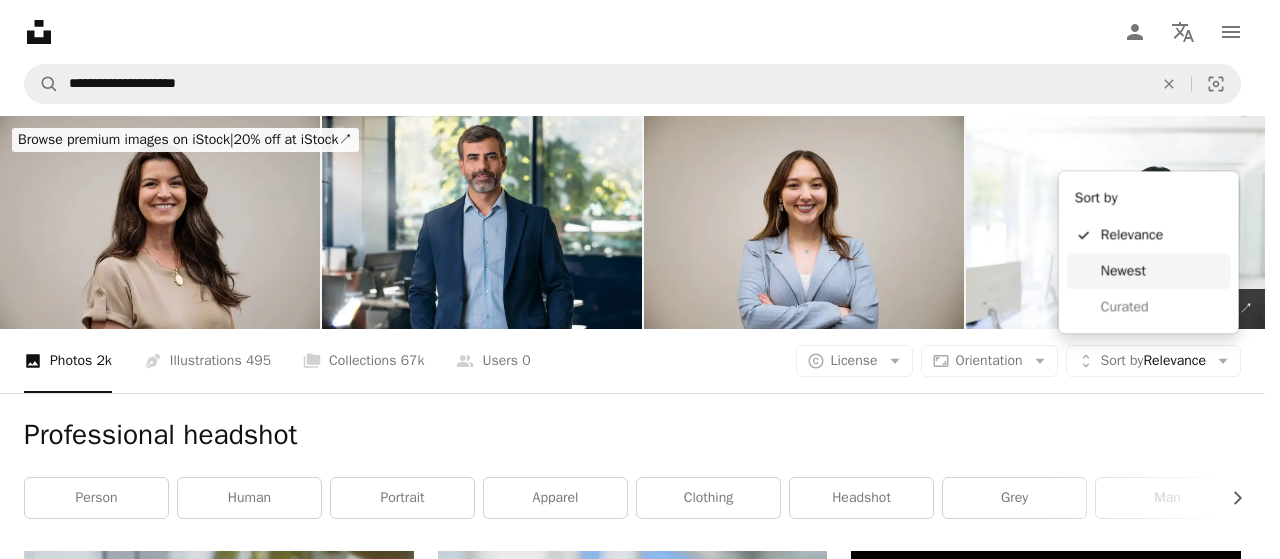 click on "Newest" at bounding box center (1162, 271) 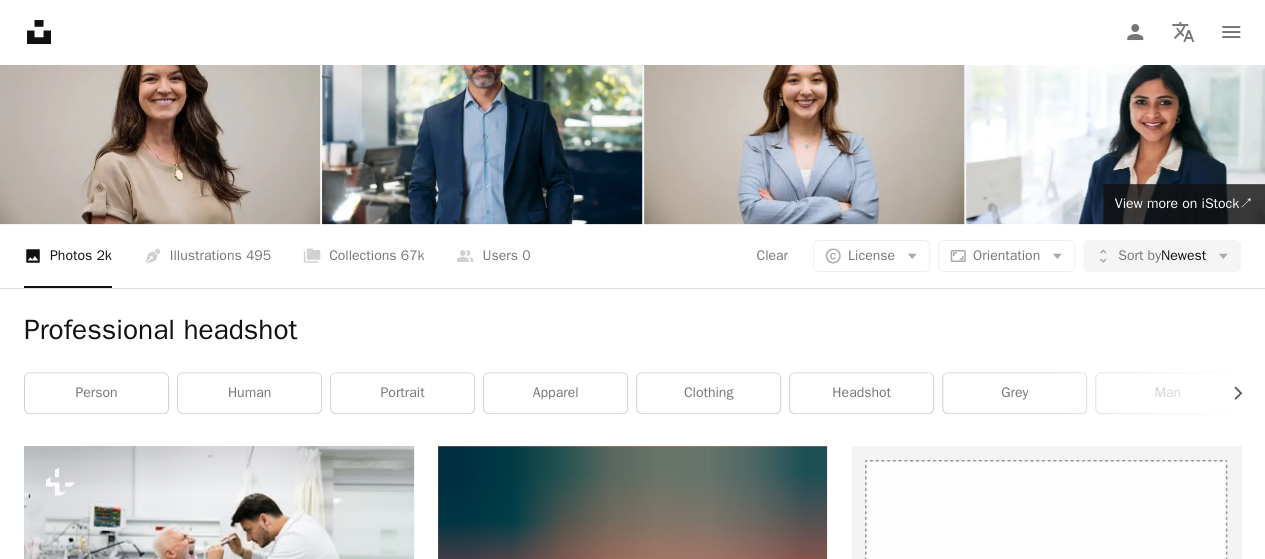 scroll, scrollTop: 0, scrollLeft: 0, axis: both 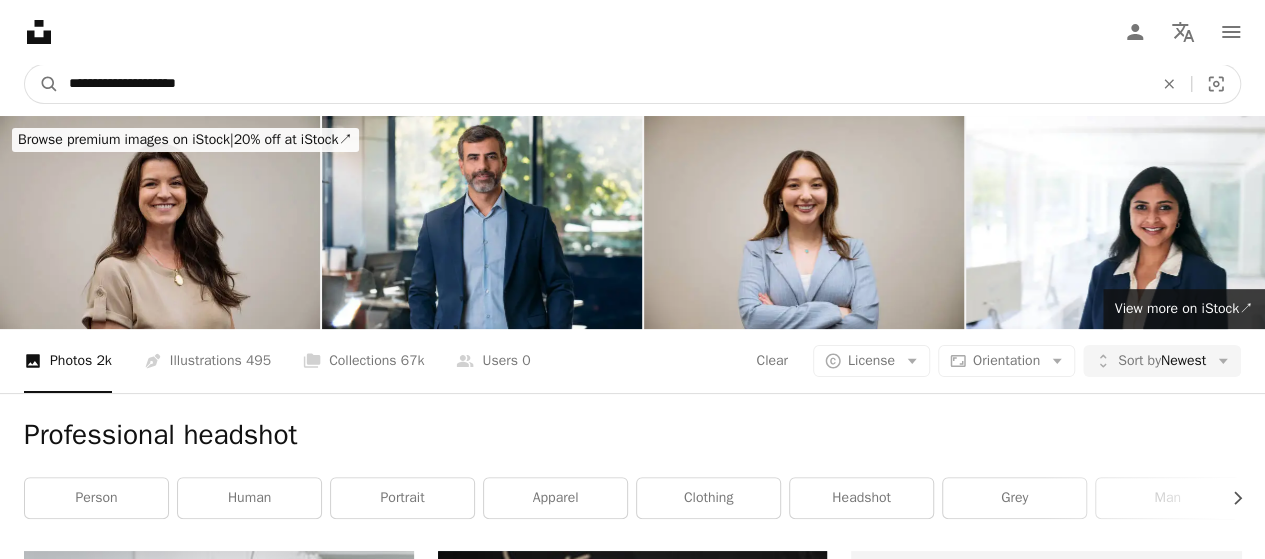 click on "**********" at bounding box center (603, 84) 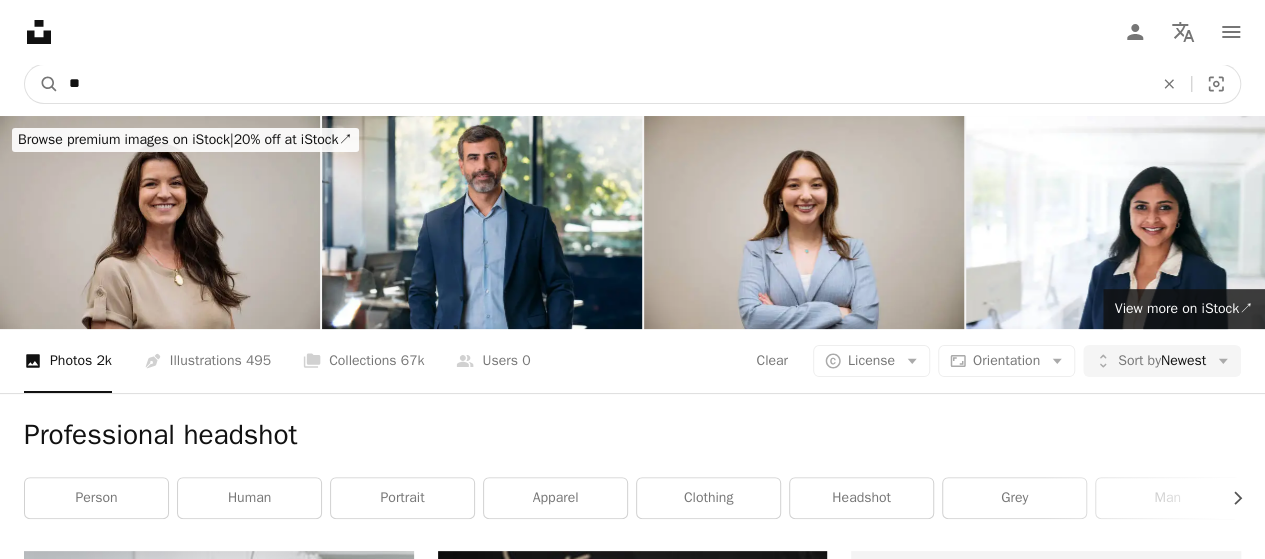 type on "*" 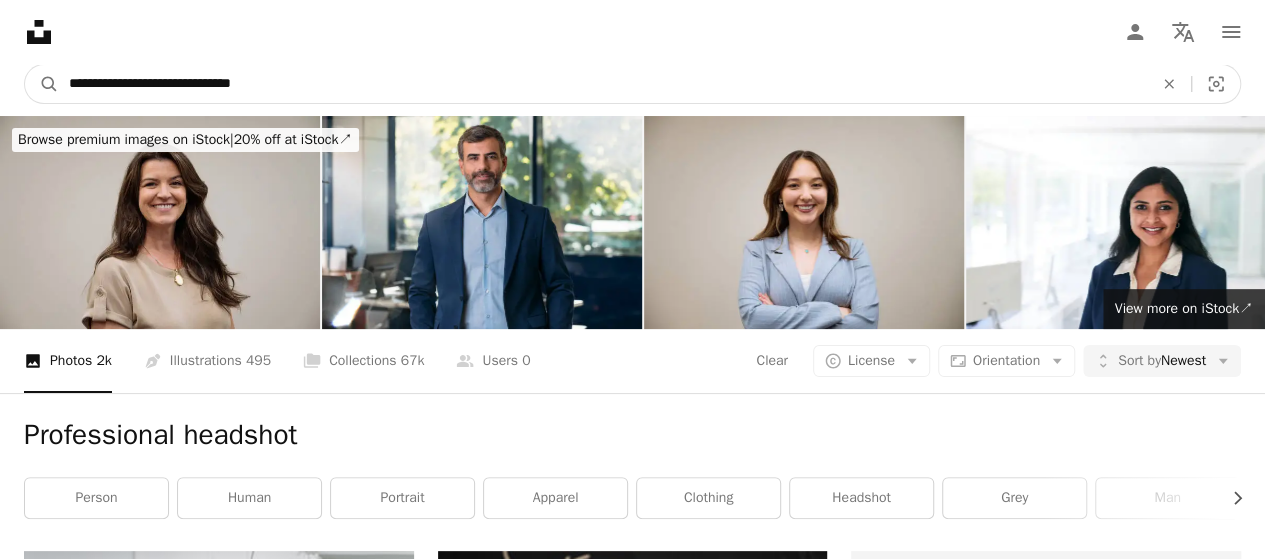 type on "**********" 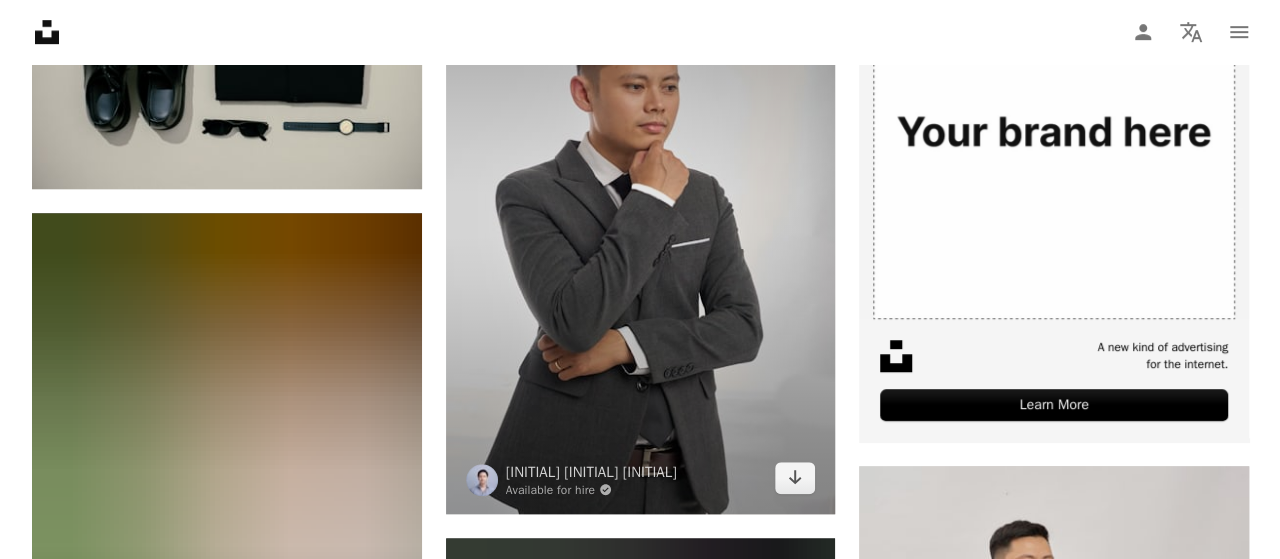 scroll, scrollTop: 629, scrollLeft: 0, axis: vertical 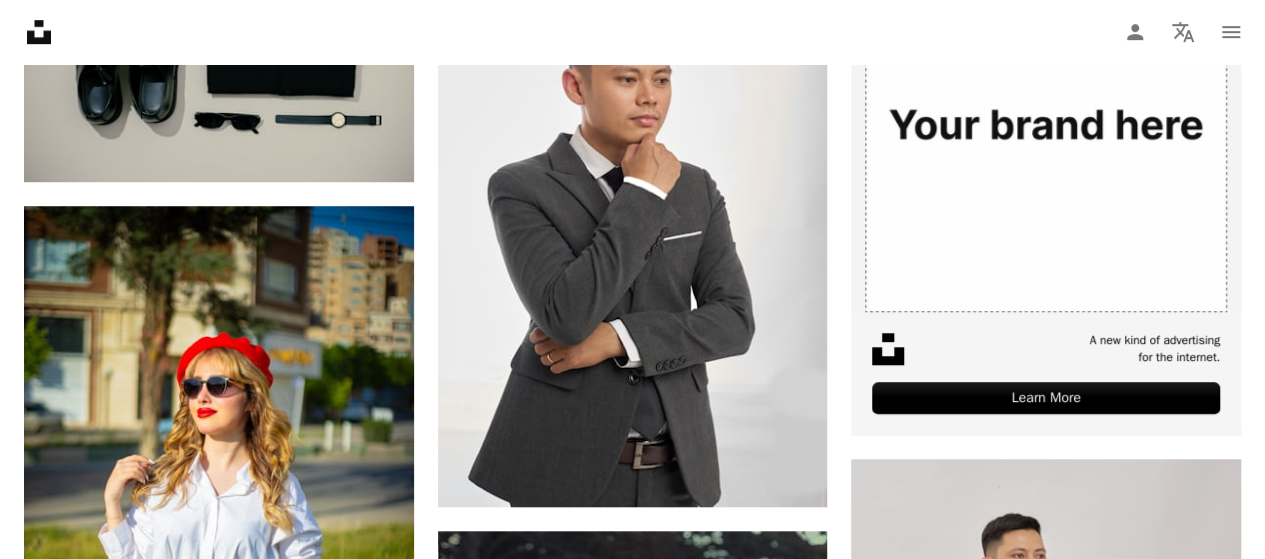 click at bounding box center [1046, 924] 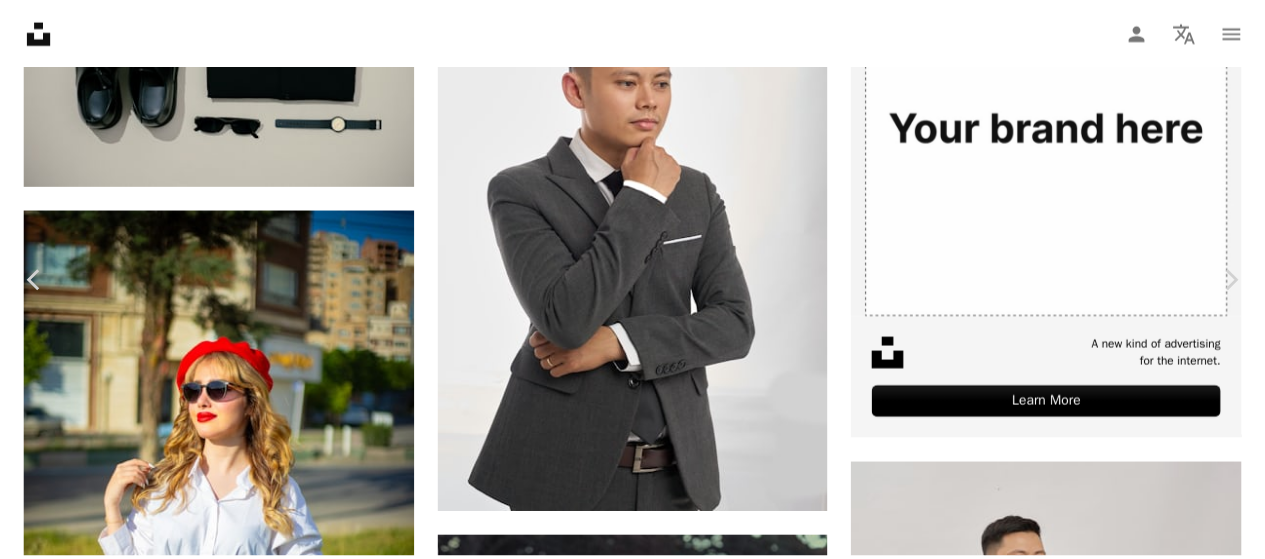 scroll, scrollTop: 185, scrollLeft: 0, axis: vertical 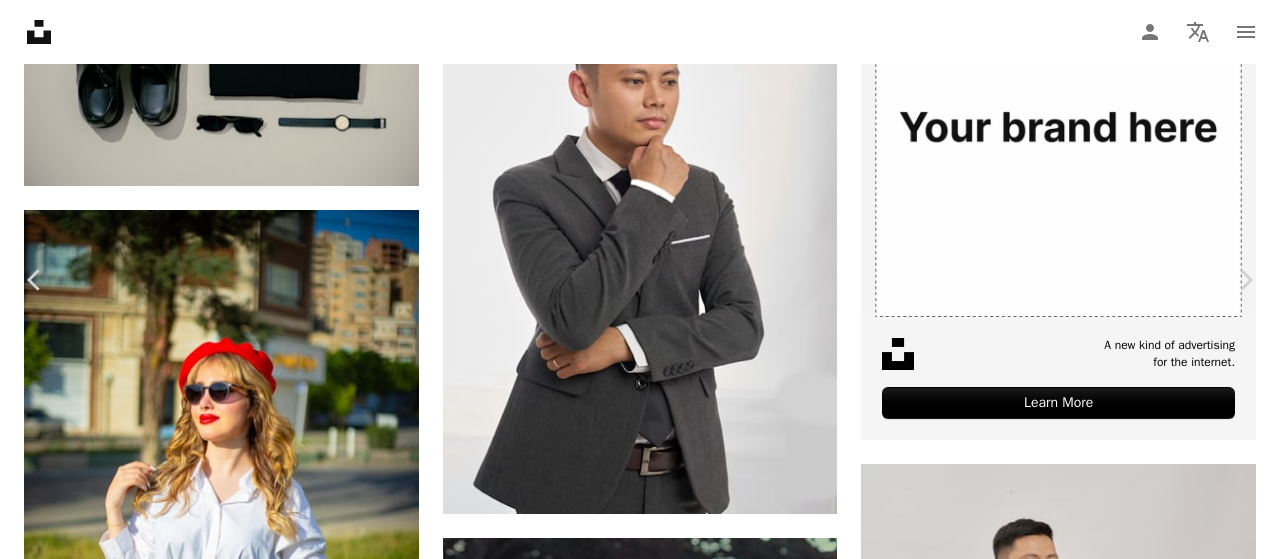 click on "An X shape" at bounding box center [20, 20] 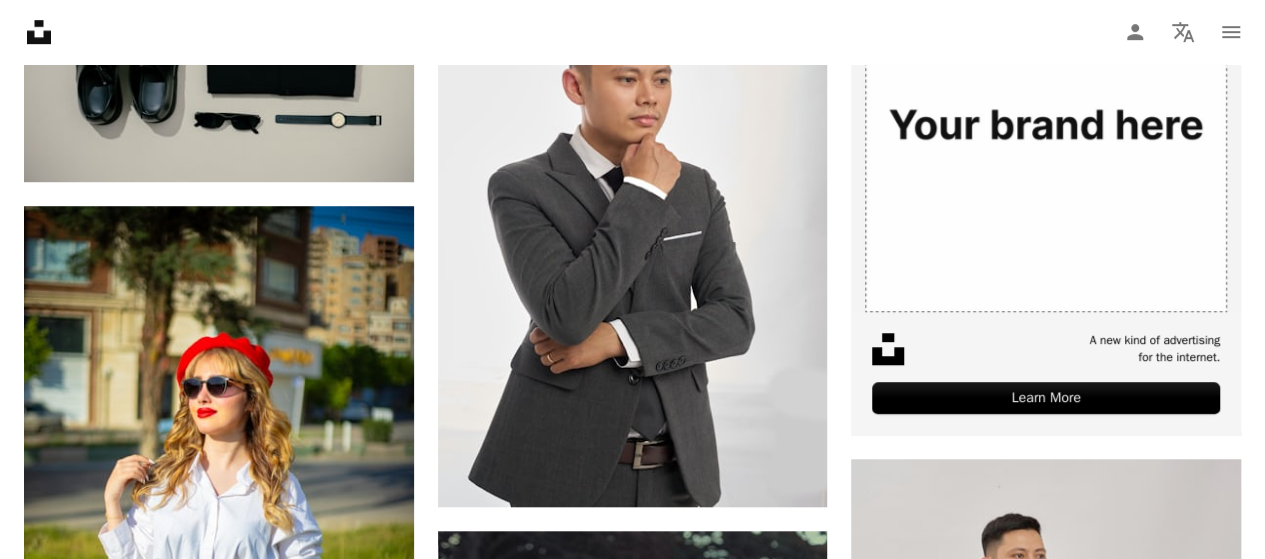 click on "A lock Download" at bounding box center (1170, 1018) 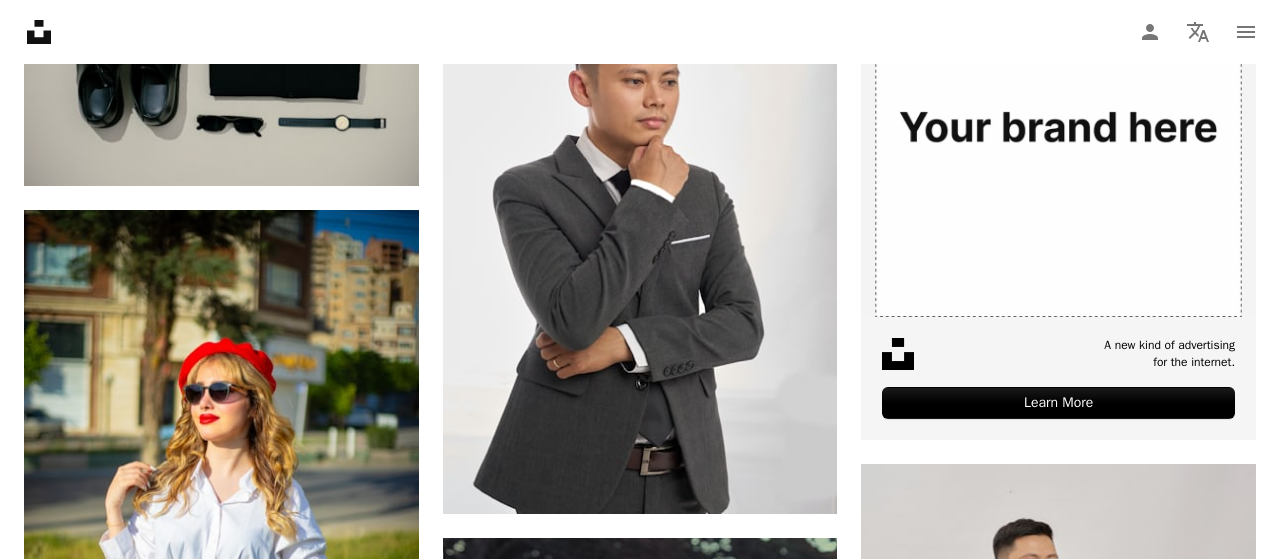 click on "An X shape" at bounding box center (20, 20) 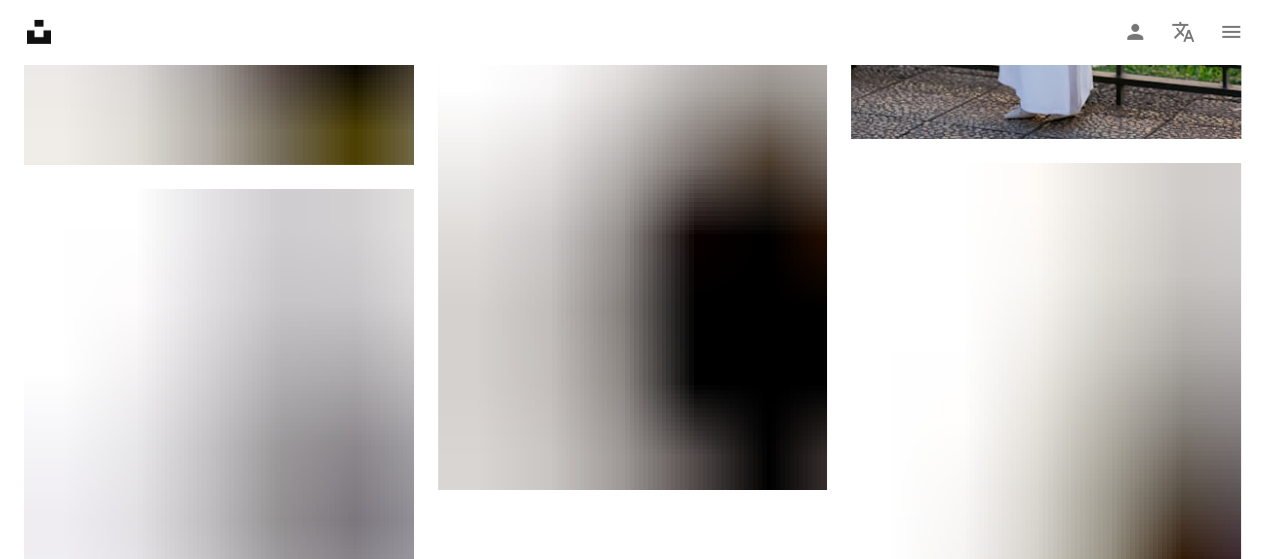 scroll, scrollTop: 3366, scrollLeft: 0, axis: vertical 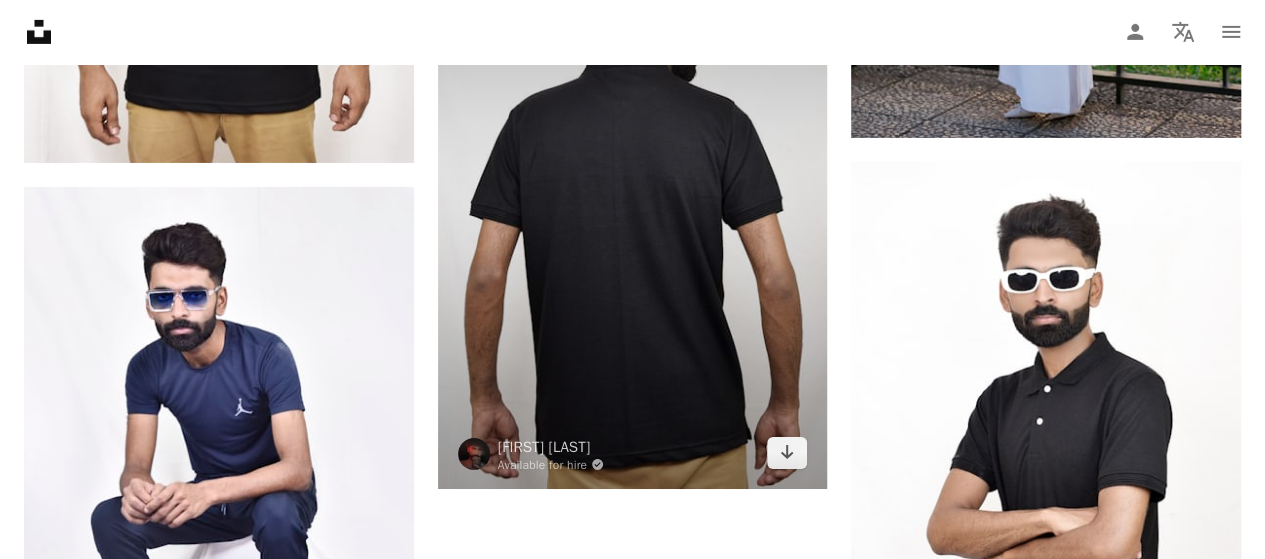 click at bounding box center (633, 196) 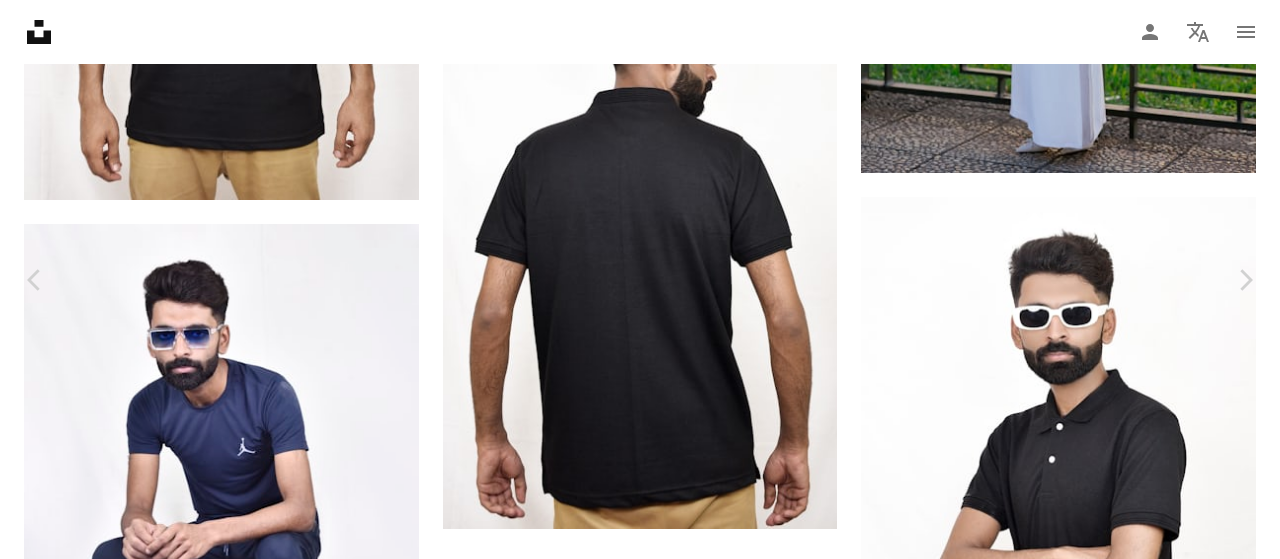 click on "An X shape" at bounding box center [20, 20] 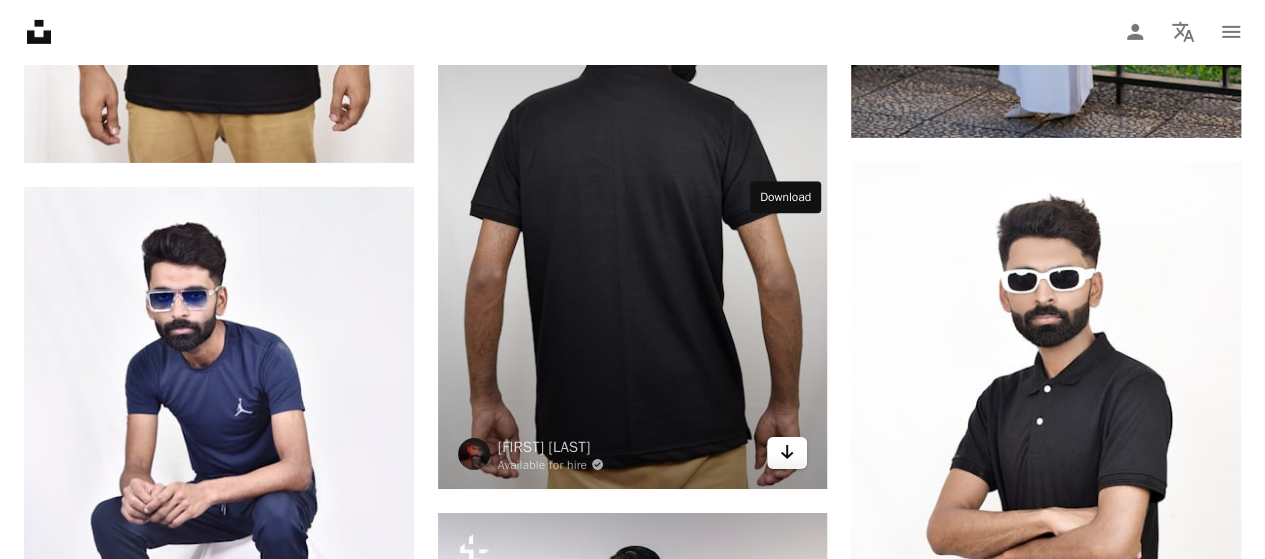 click on "Arrow pointing down" at bounding box center (787, 453) 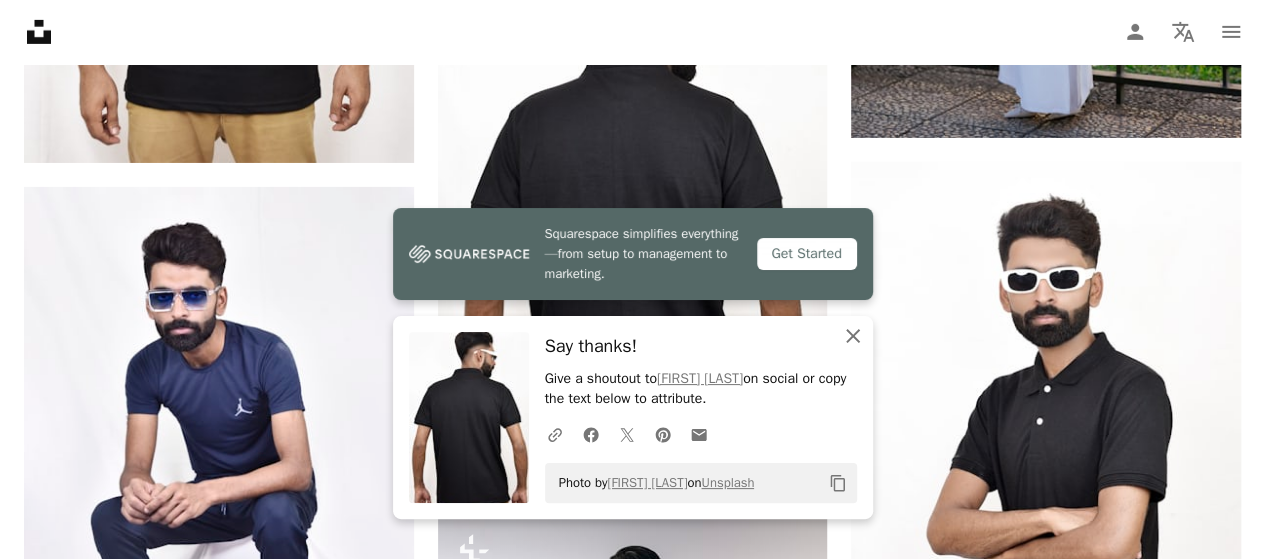 click on "An X shape" 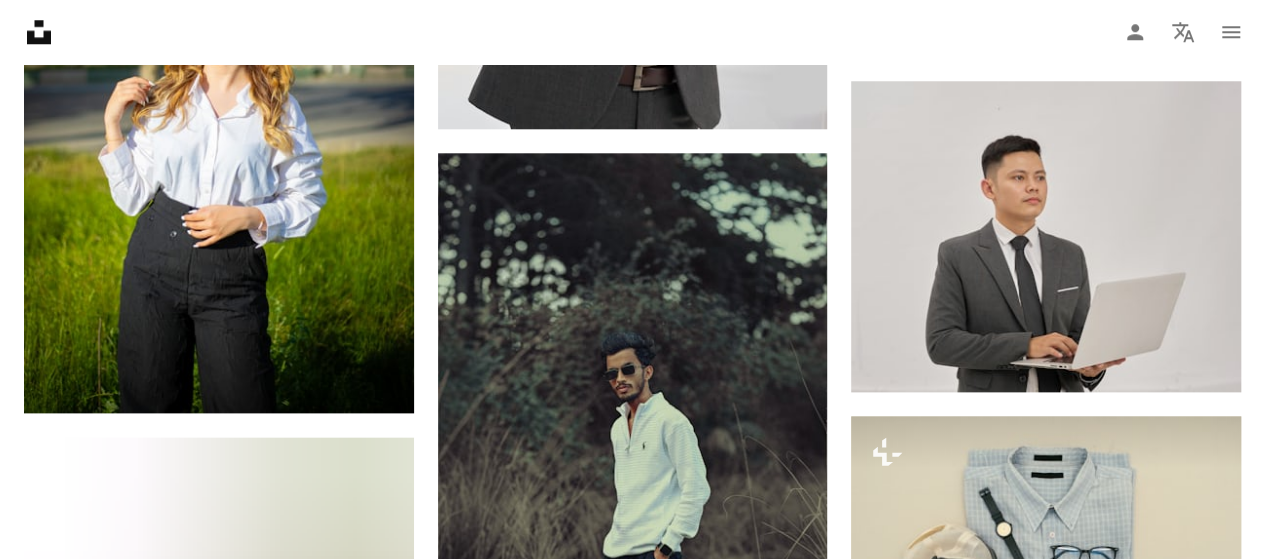 scroll, scrollTop: 0, scrollLeft: 0, axis: both 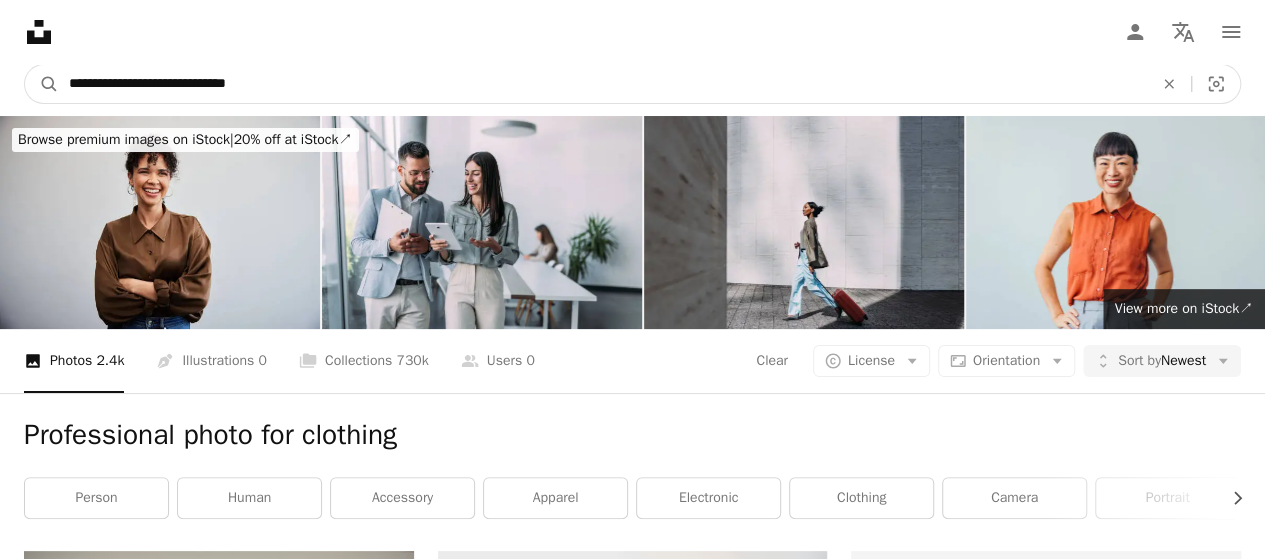 click on "**********" at bounding box center (603, 84) 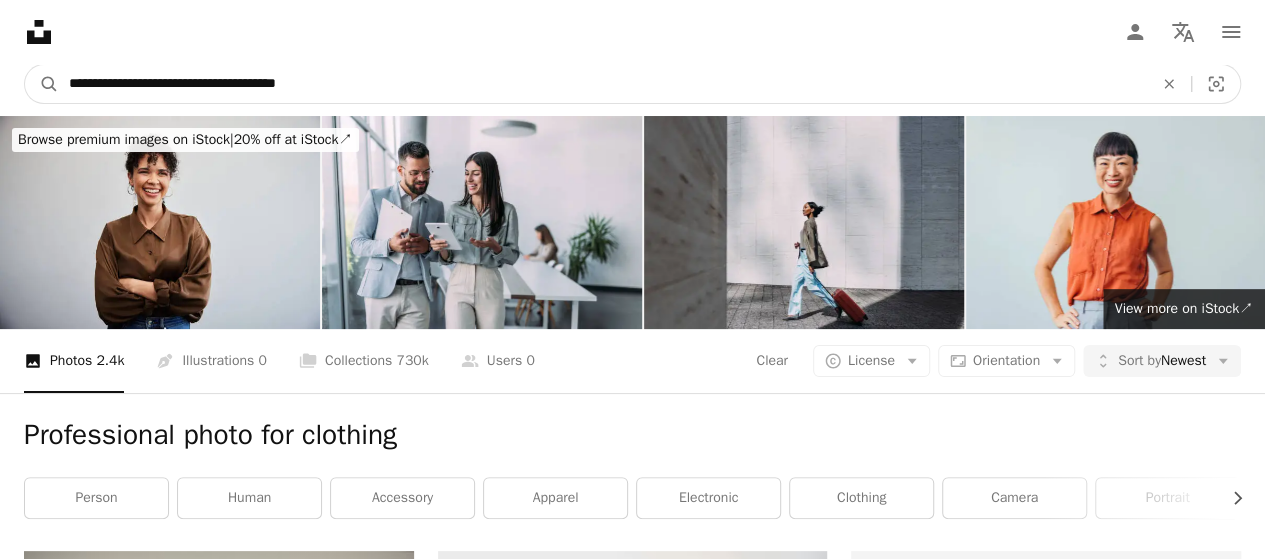 type on "**********" 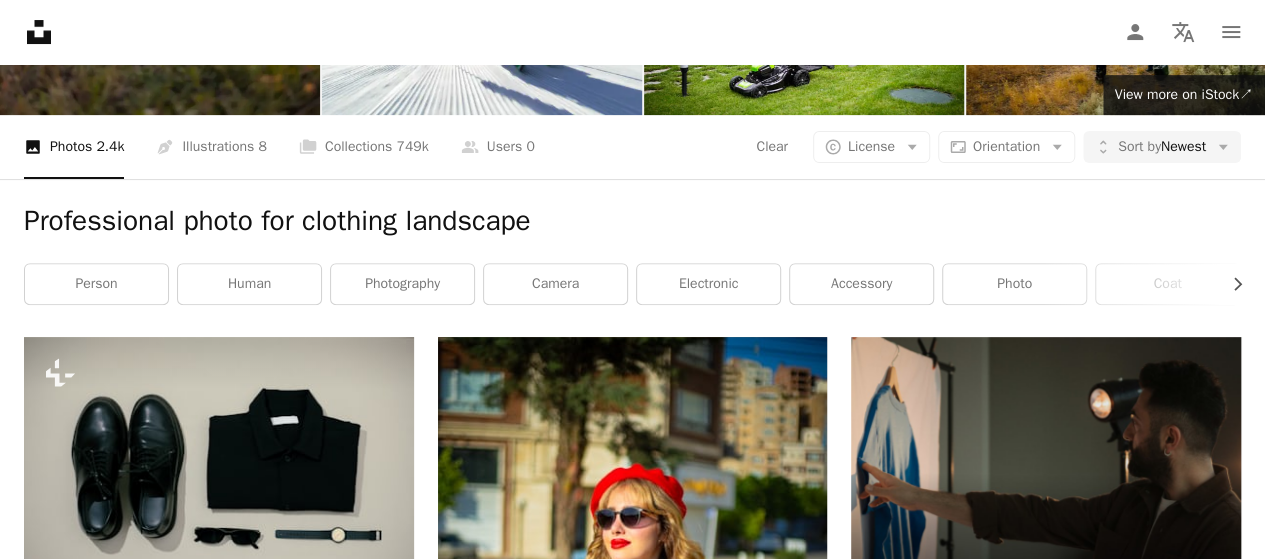 scroll, scrollTop: 0, scrollLeft: 0, axis: both 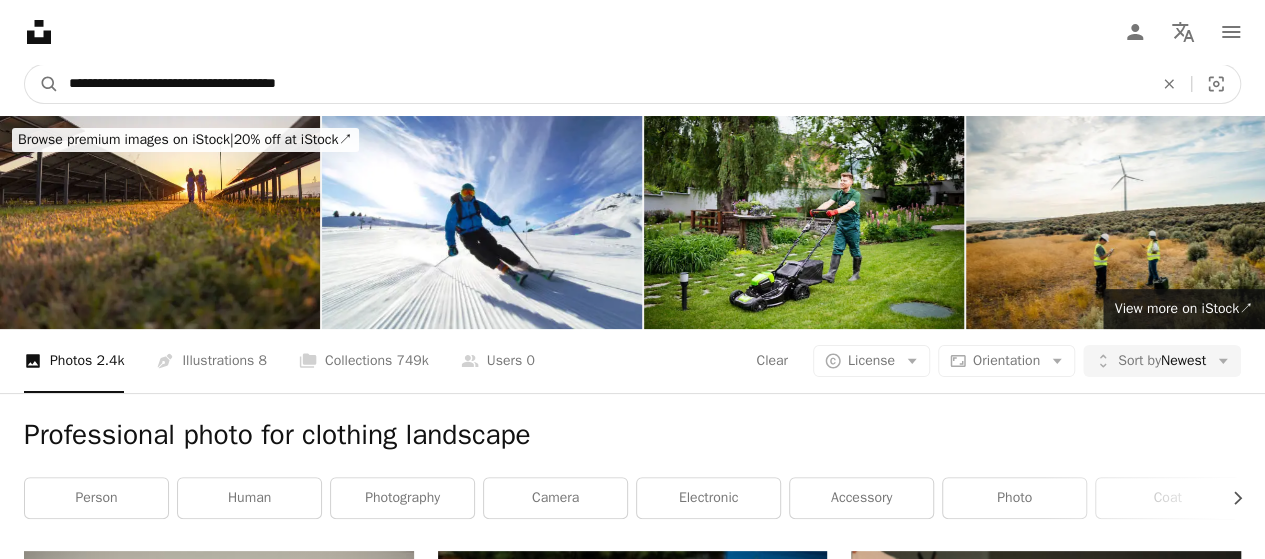 click on "**********" at bounding box center [603, 84] 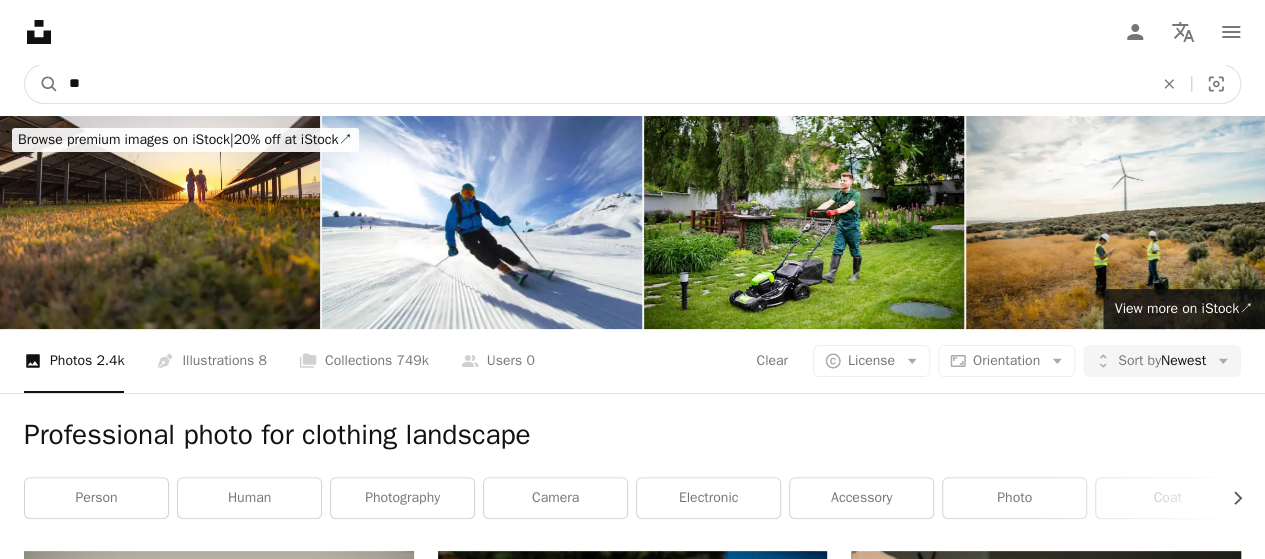 type on "*" 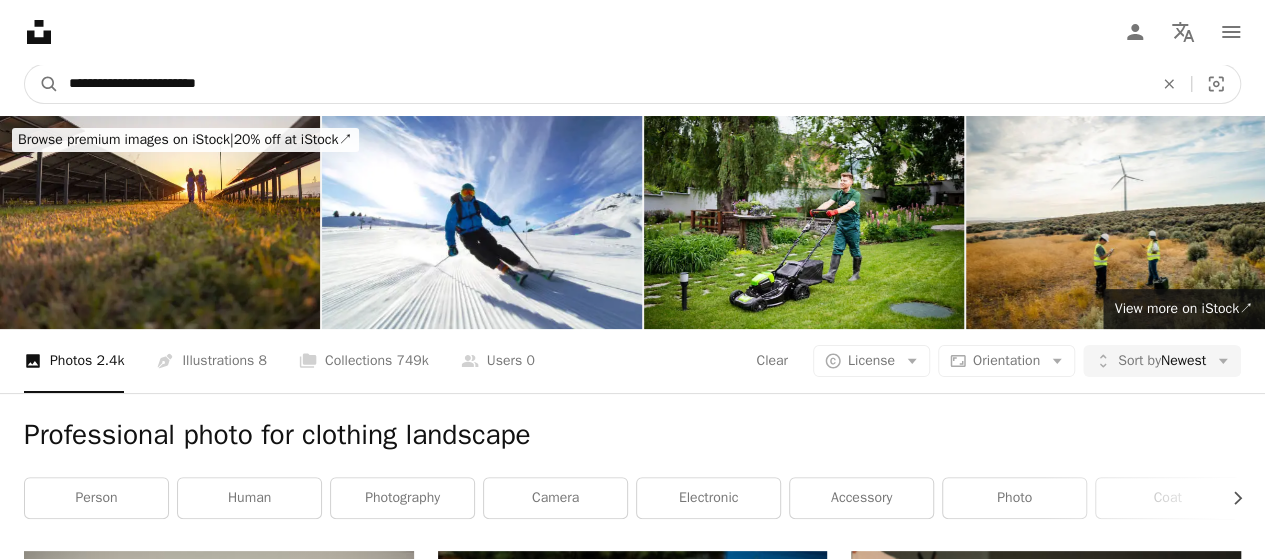 type on "**********" 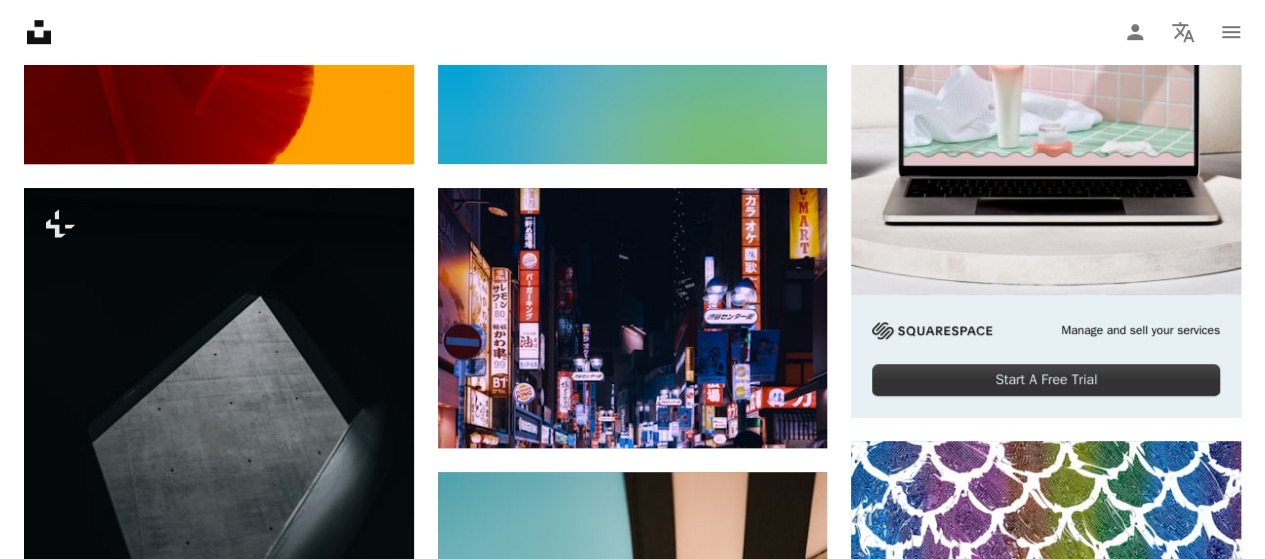 scroll, scrollTop: 0, scrollLeft: 0, axis: both 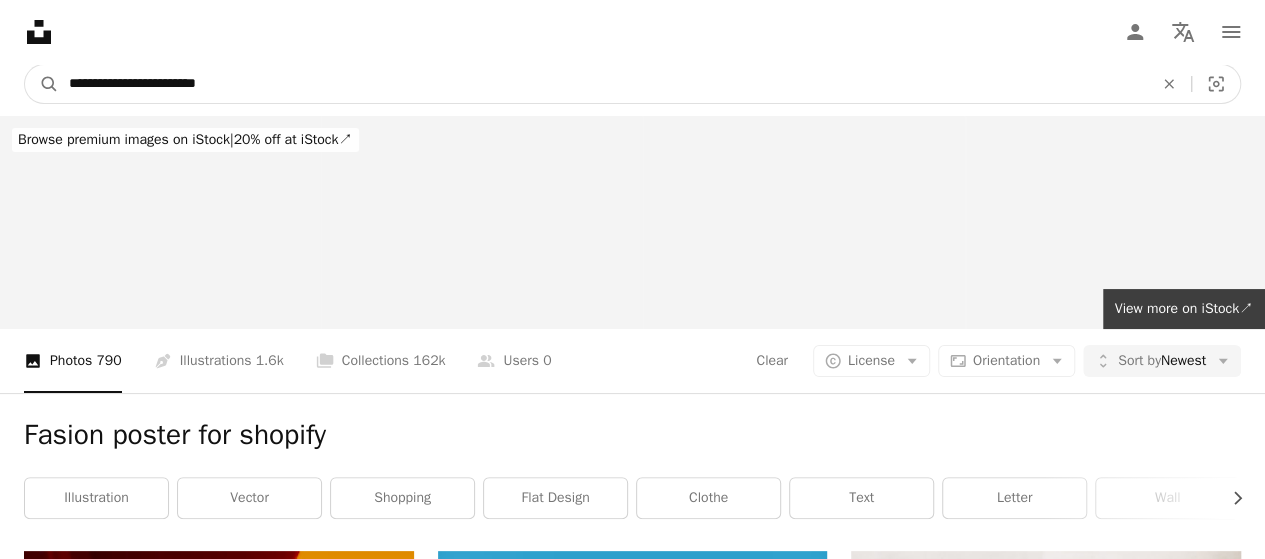 click on "**********" at bounding box center (603, 84) 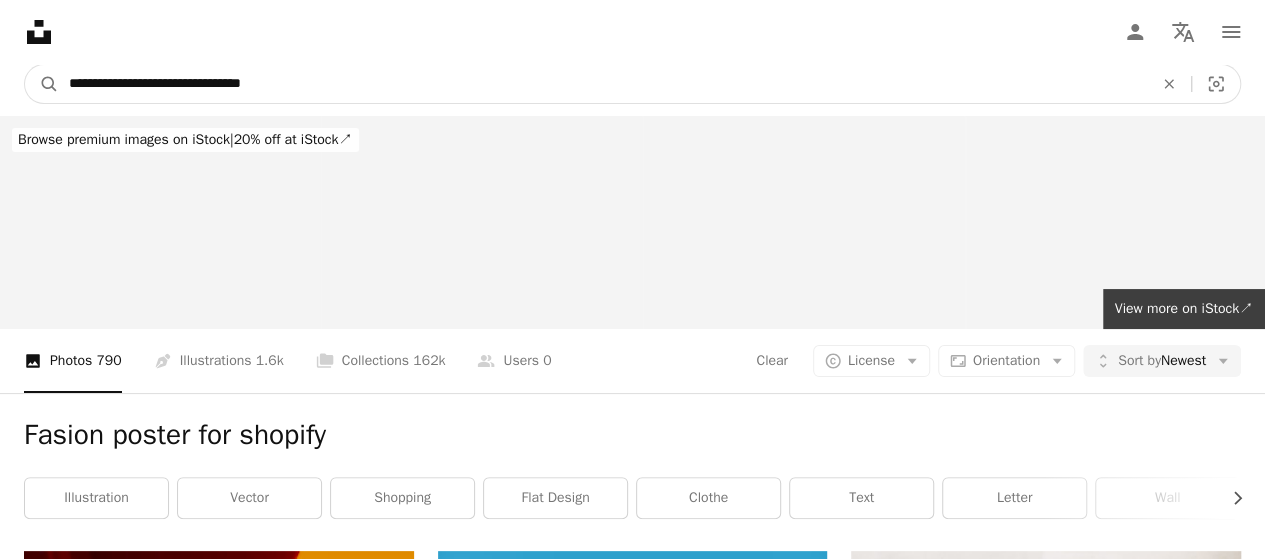 type on "**********" 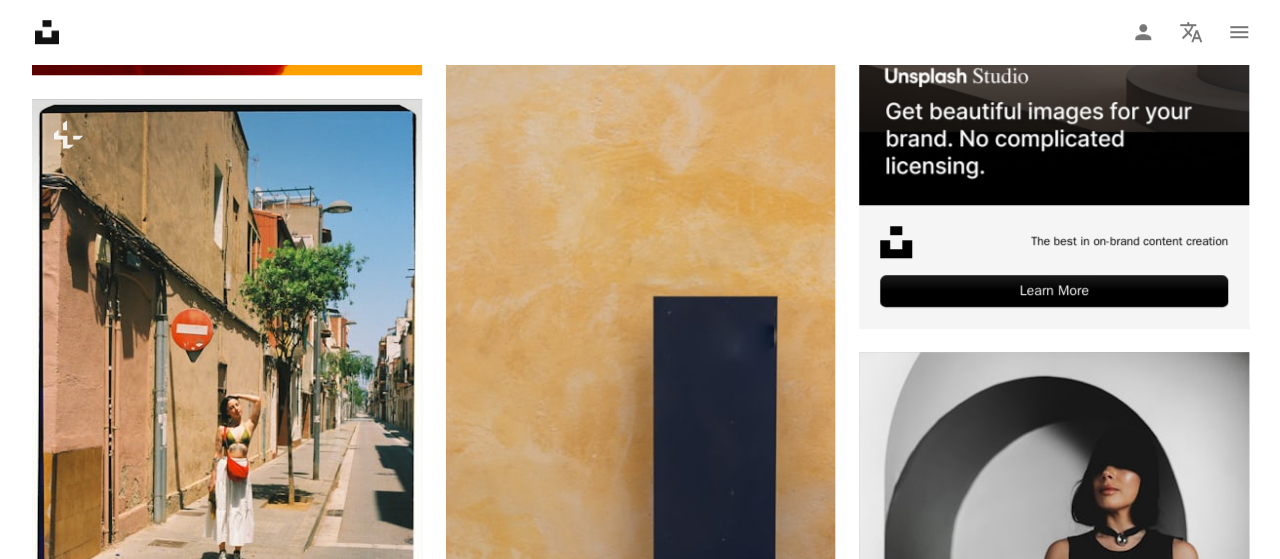 scroll, scrollTop: 734, scrollLeft: 0, axis: vertical 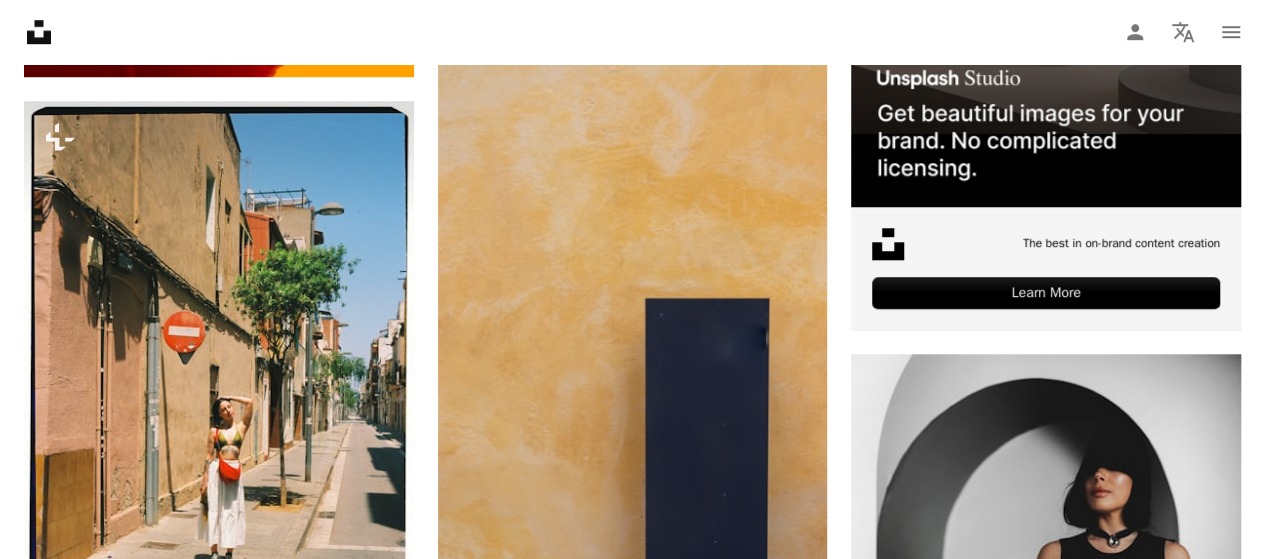 click at bounding box center (1046, 1205) 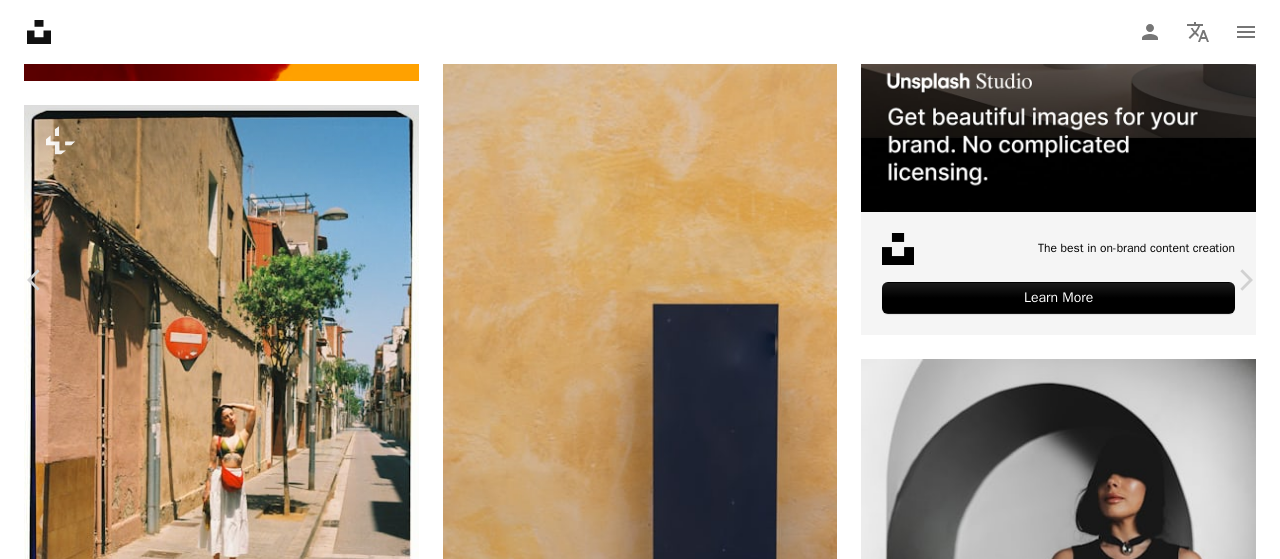 click on "Download free" at bounding box center (1081, 4549) 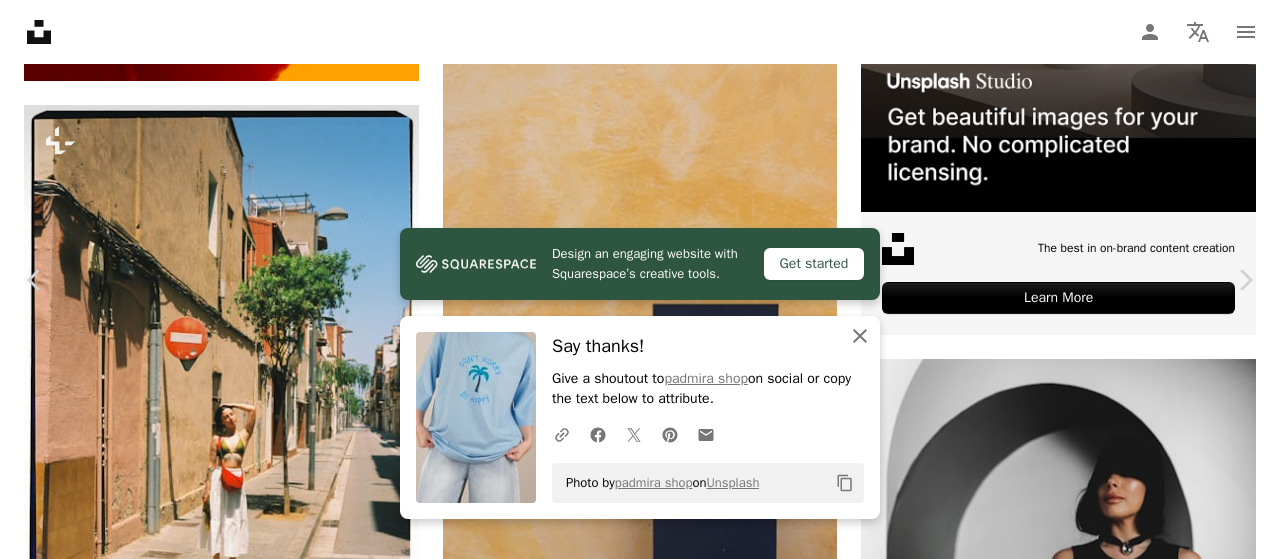 click on "An X shape" 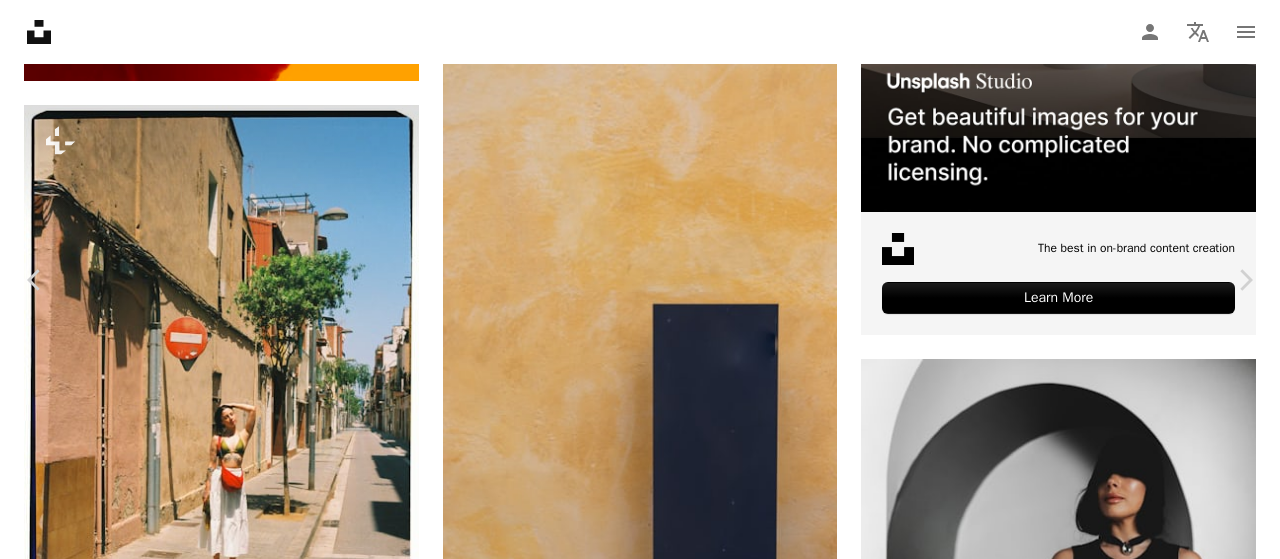 scroll, scrollTop: 1171, scrollLeft: 0, axis: vertical 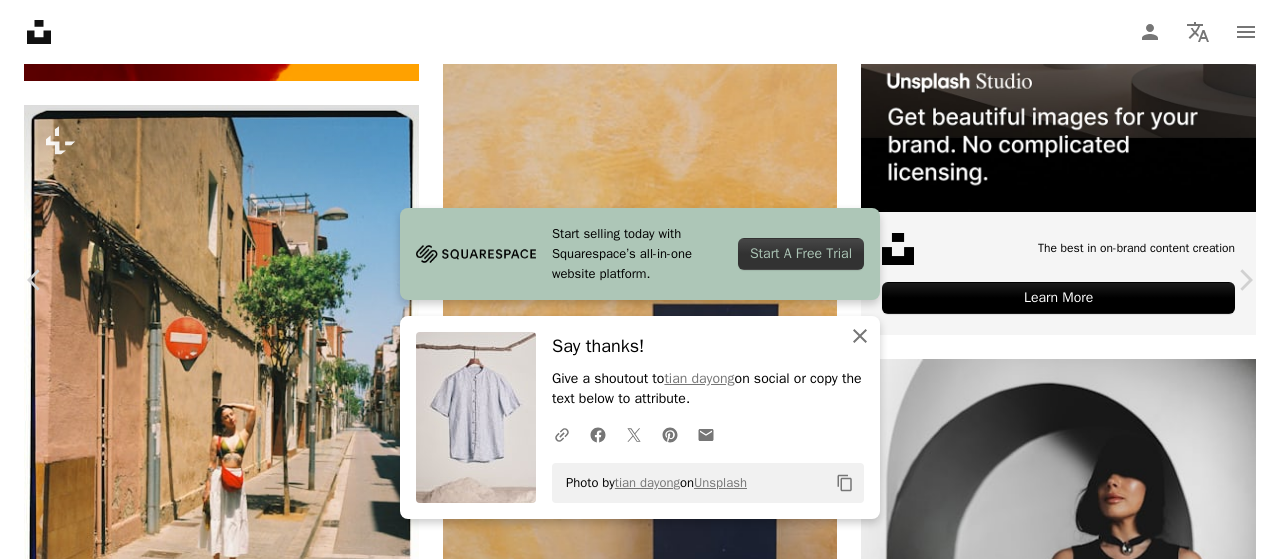 click on "An X shape" 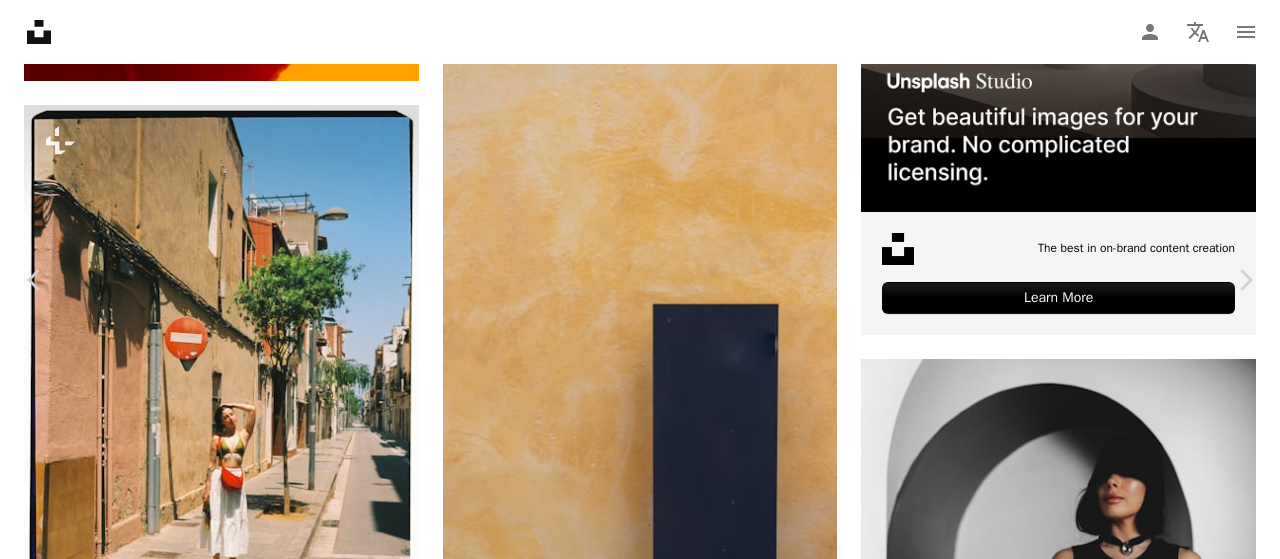 click on "A lock Download" at bounding box center [366, 5216] 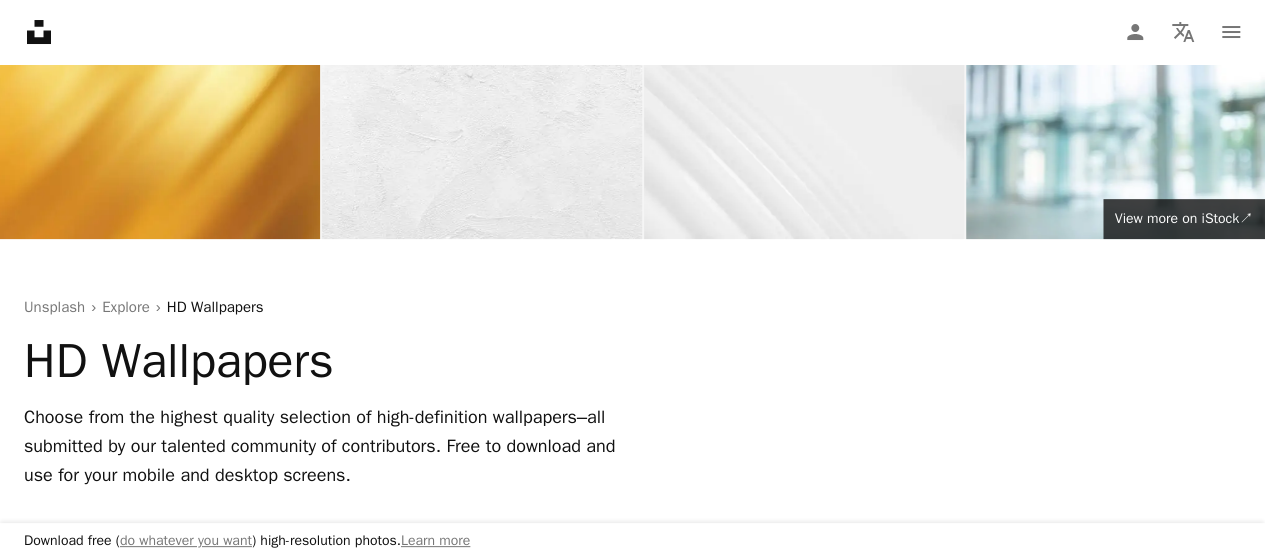 scroll, scrollTop: 0, scrollLeft: 0, axis: both 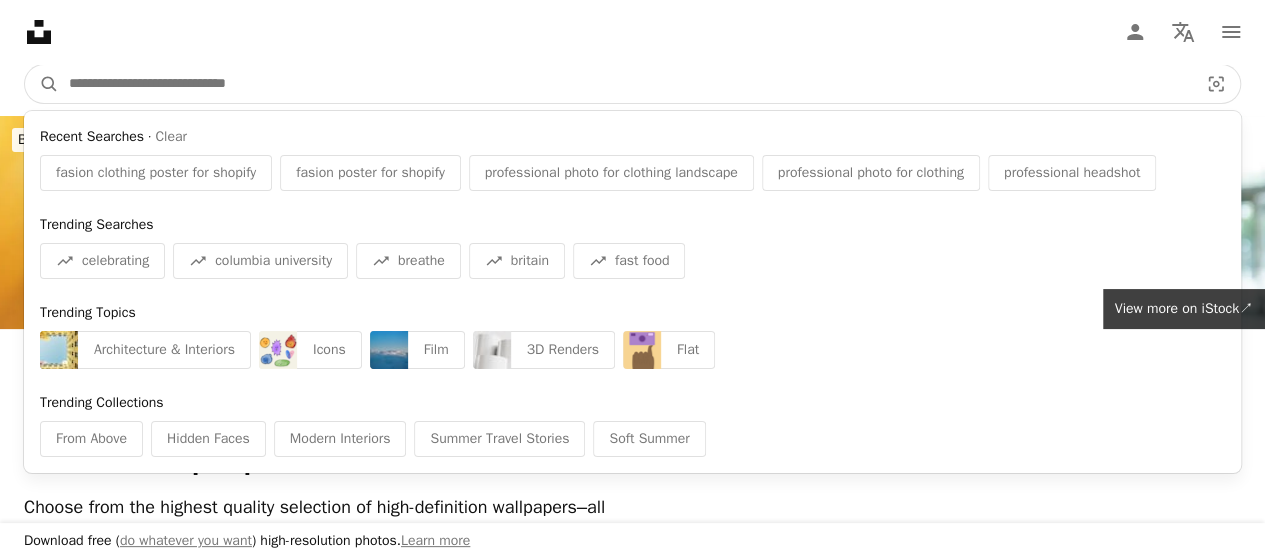 click at bounding box center [625, 84] 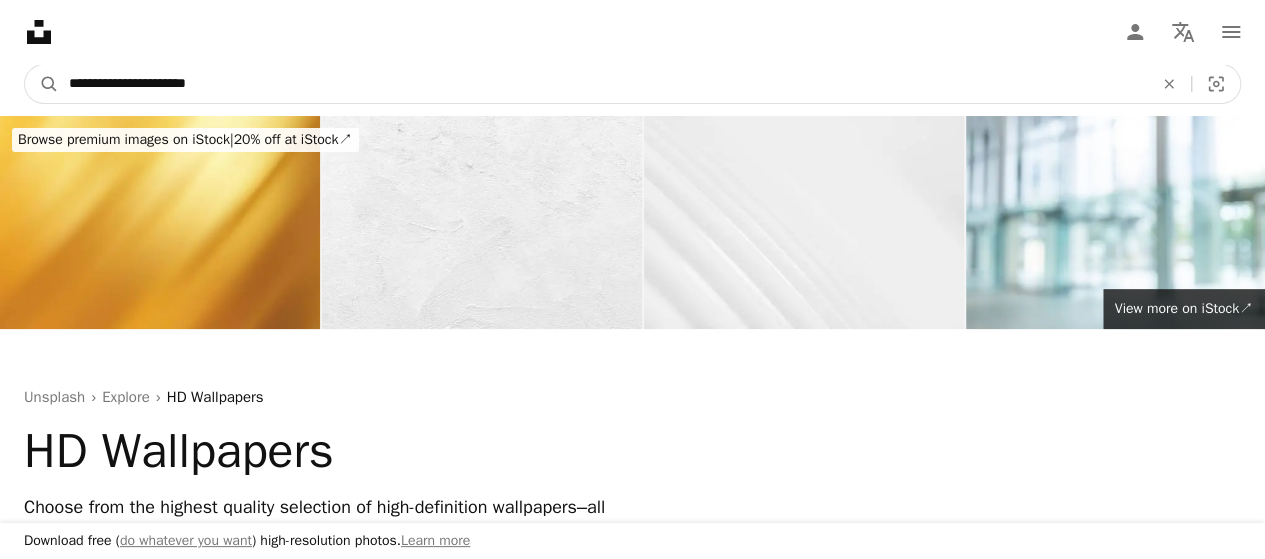 type on "**********" 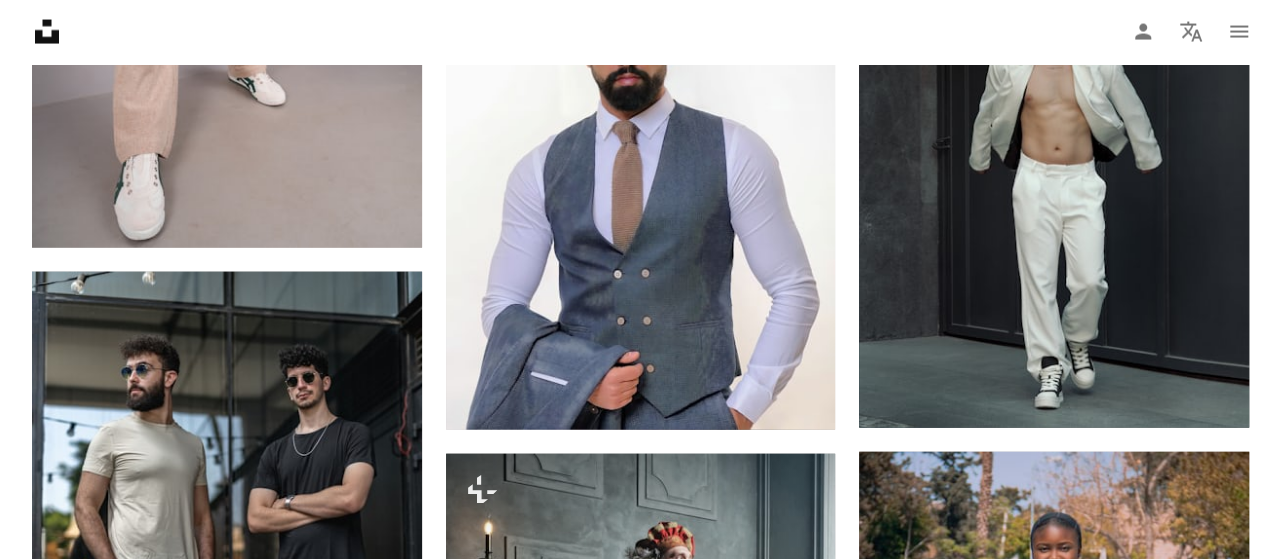 scroll, scrollTop: 2106, scrollLeft: 0, axis: vertical 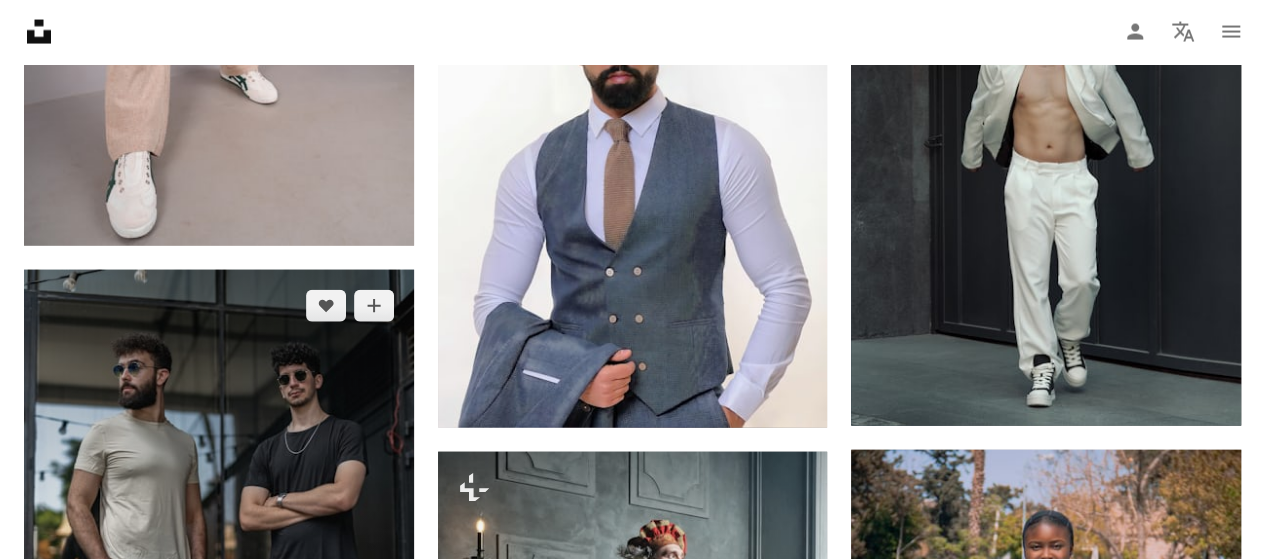 click at bounding box center (219, 562) 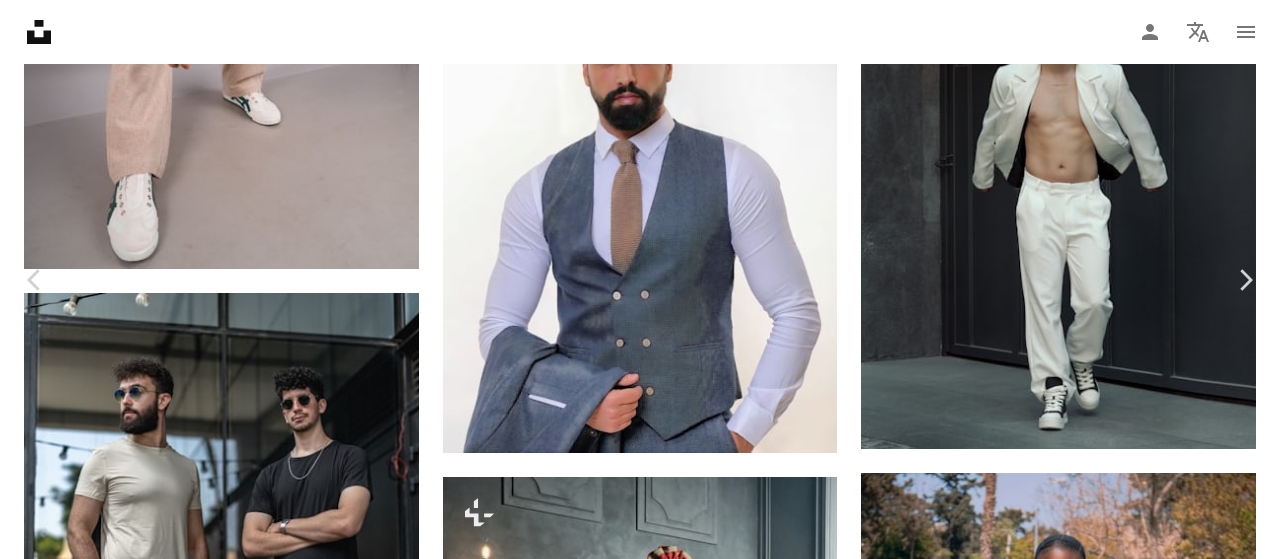 click on "Download free" at bounding box center [1081, 3474] 